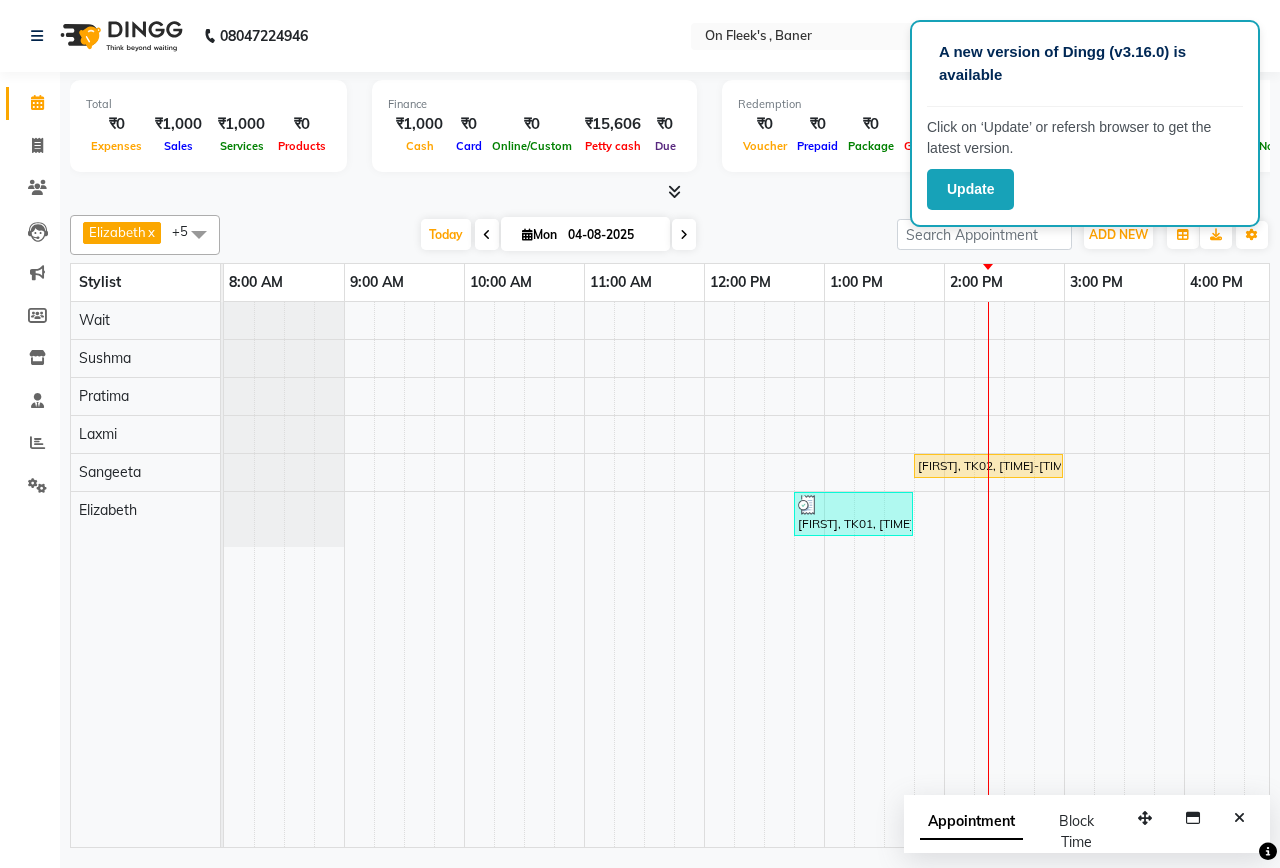 scroll, scrollTop: 0, scrollLeft: 0, axis: both 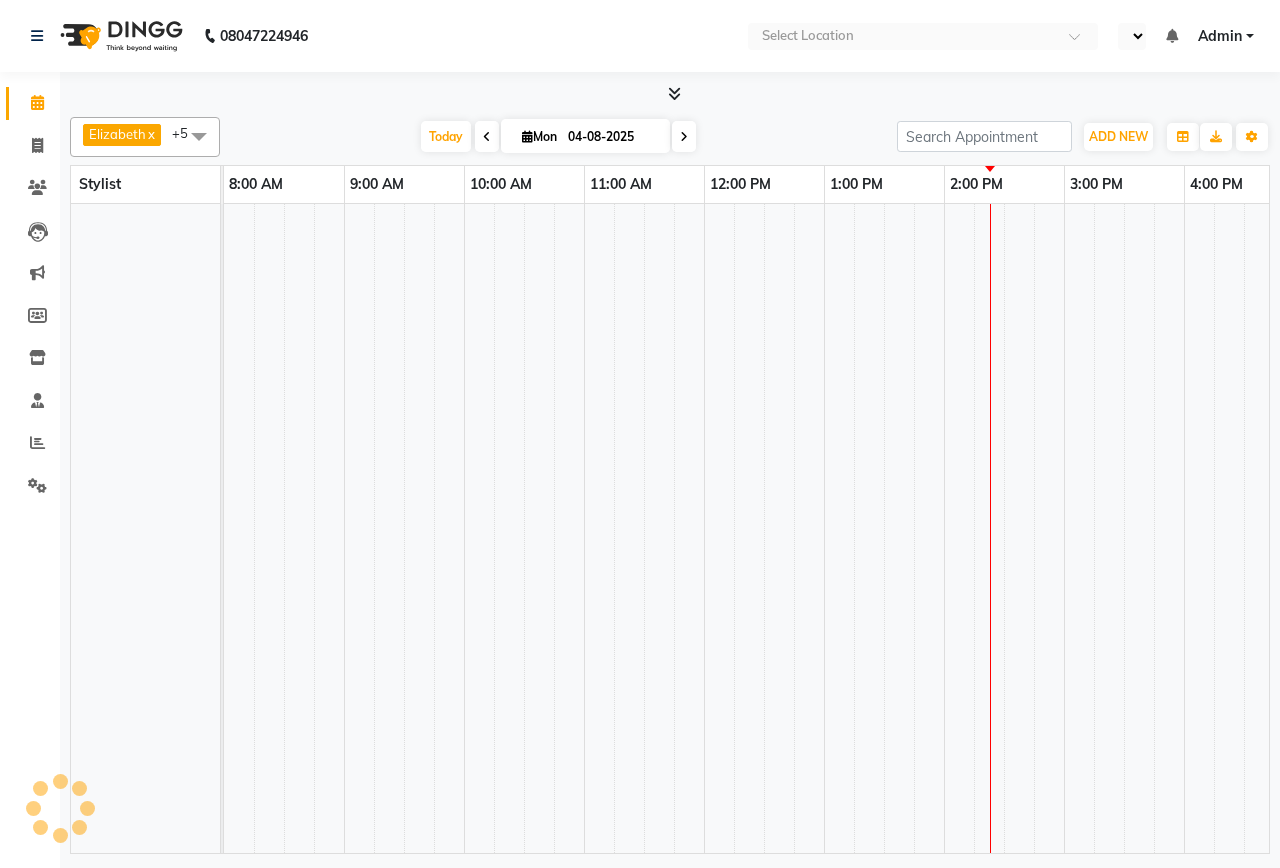 select on "en" 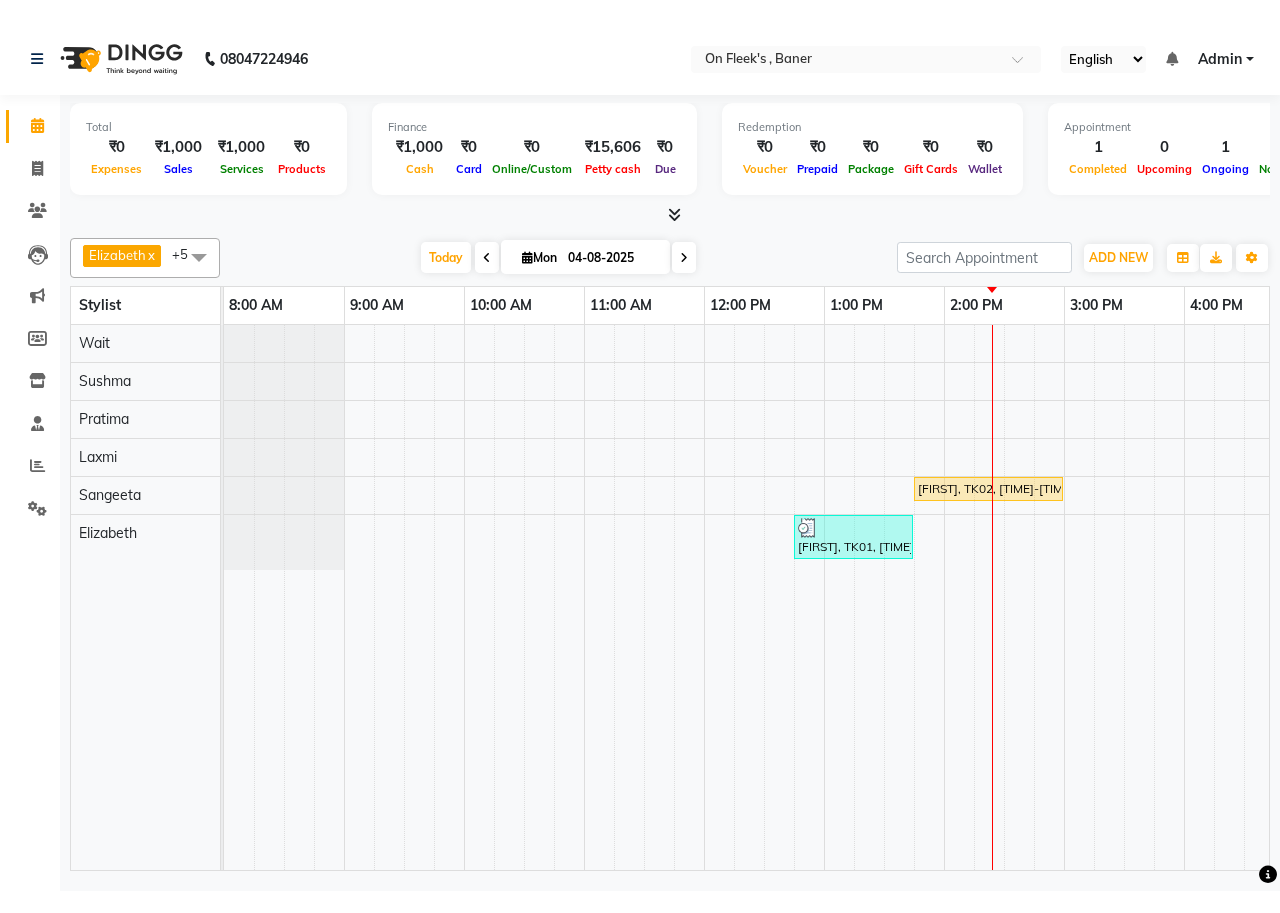 scroll, scrollTop: 0, scrollLeft: 0, axis: both 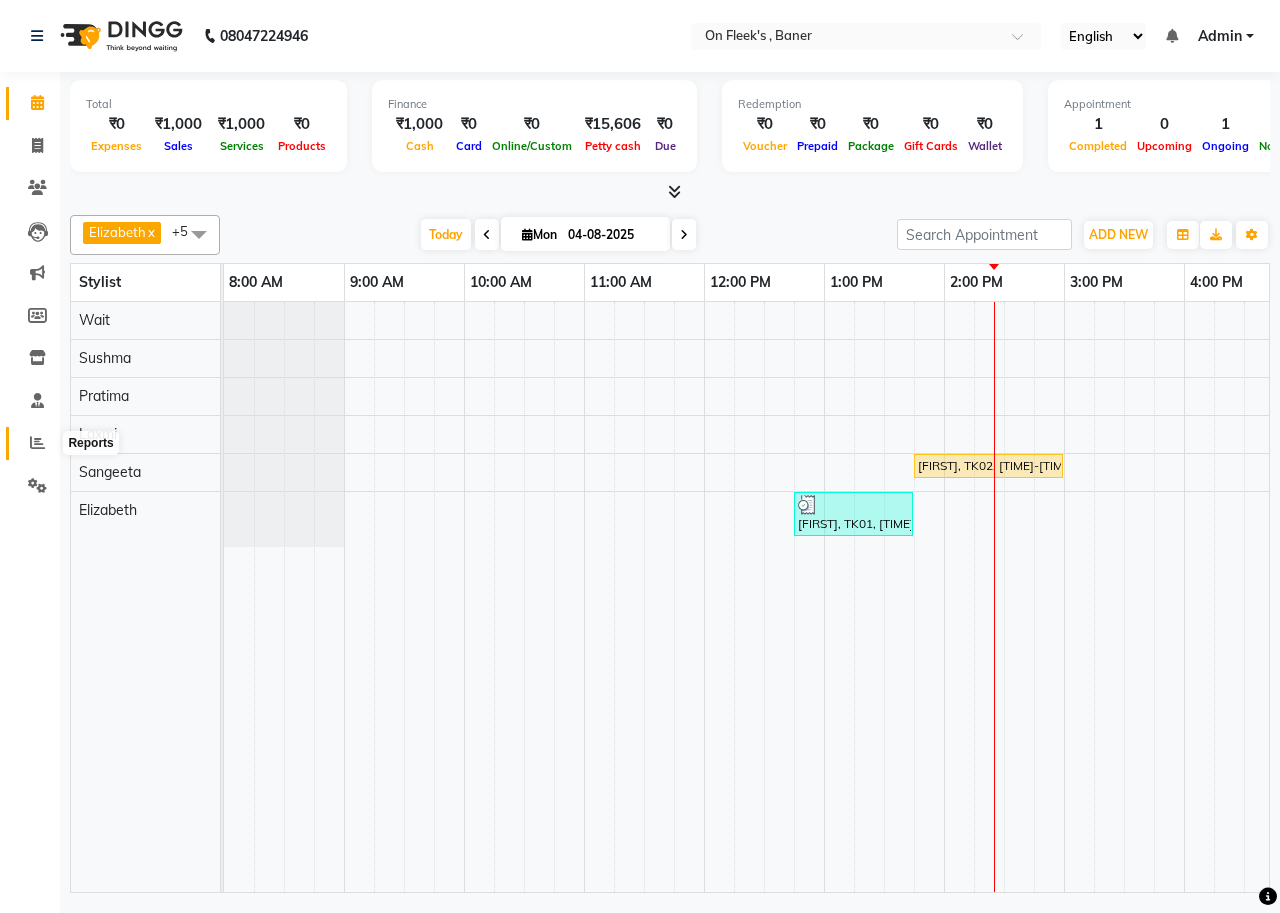 click 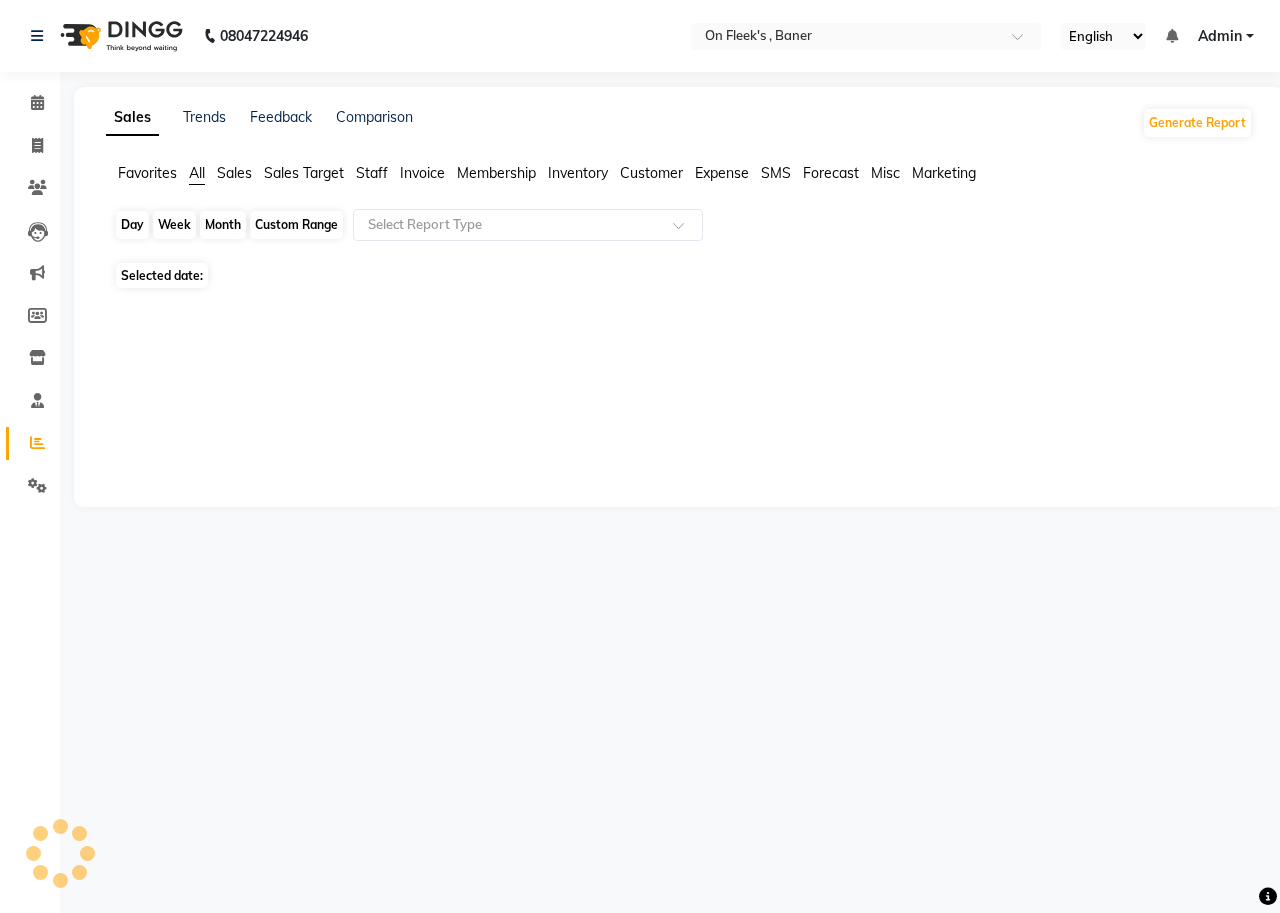 click on "Day" 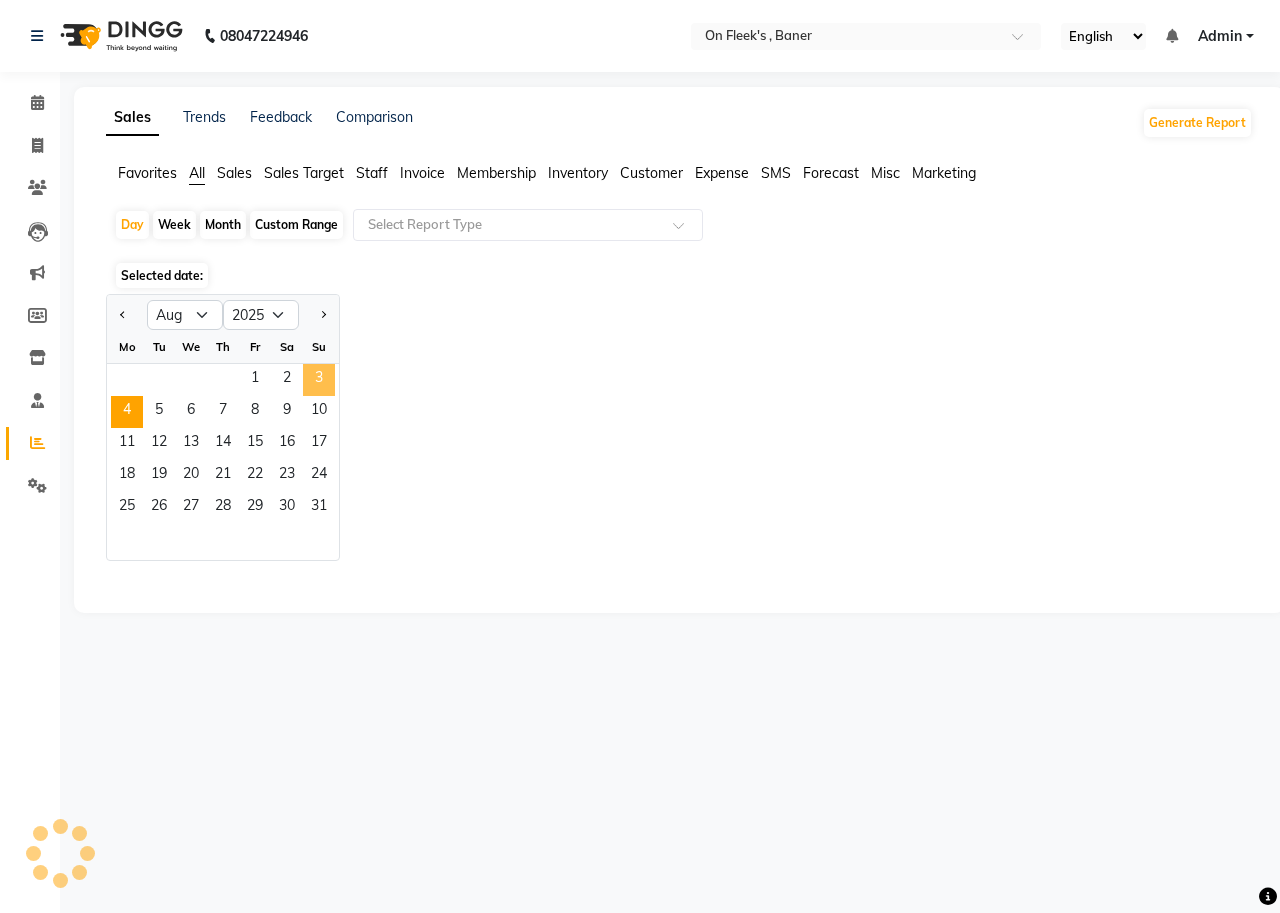 click on "3" 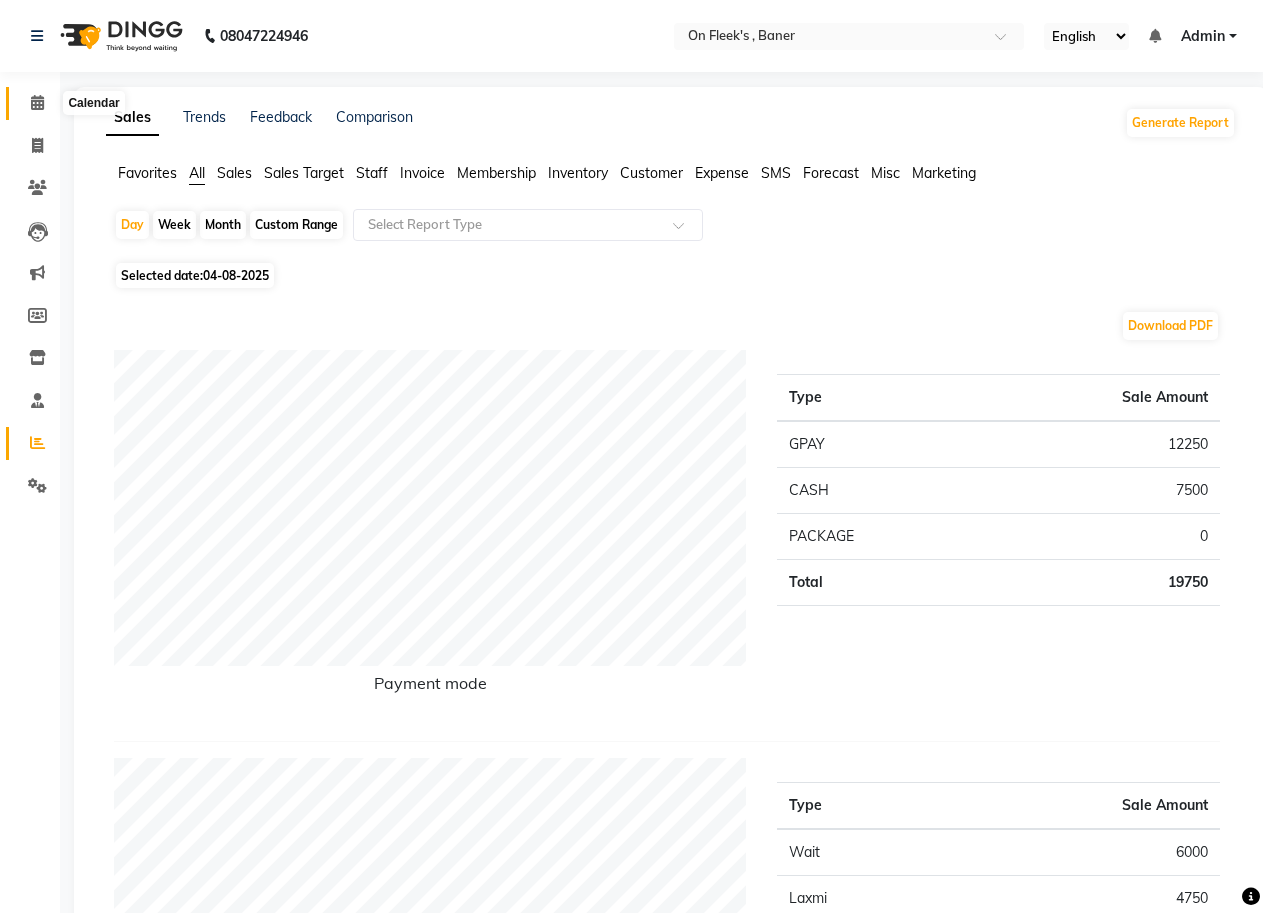 click 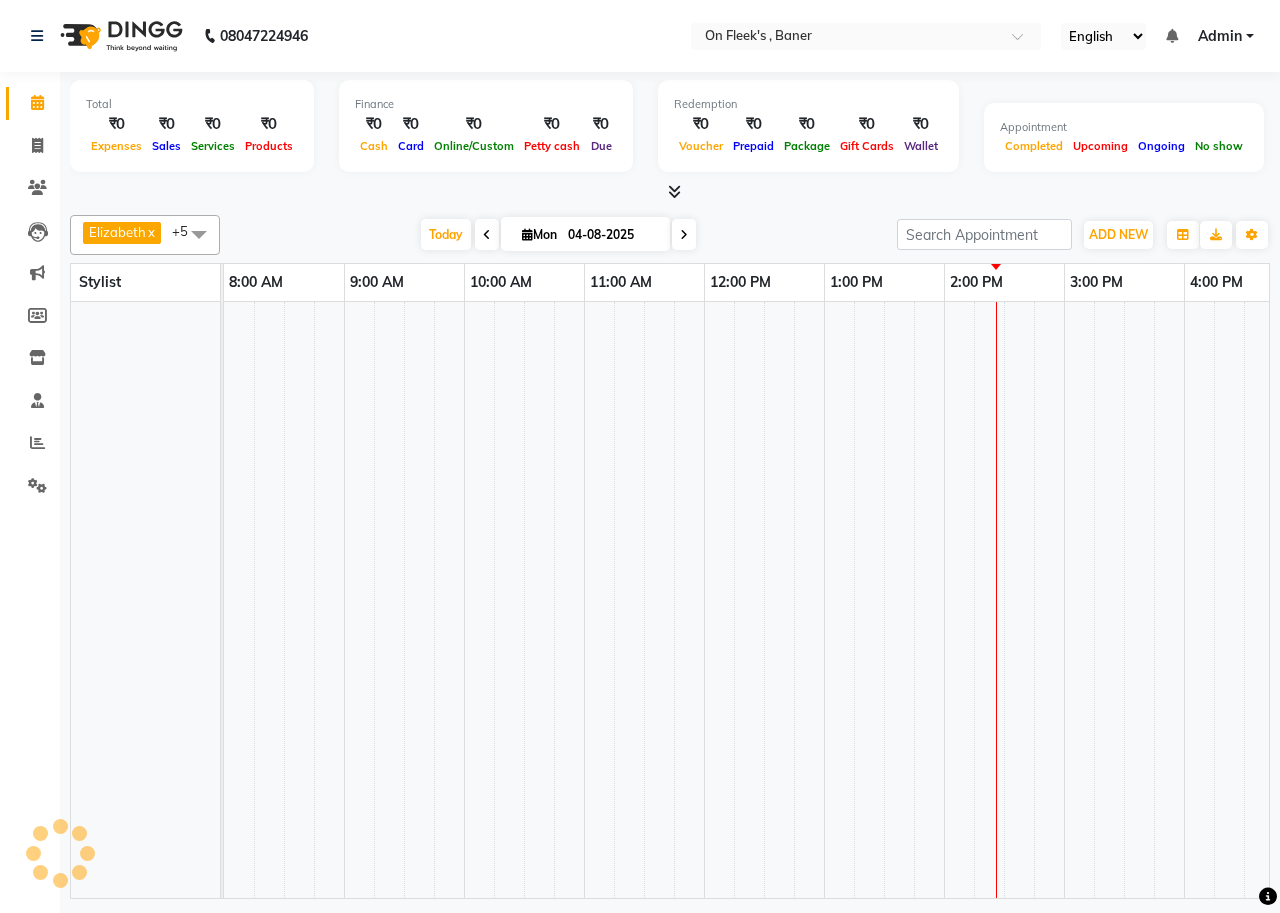 click at bounding box center [487, 234] 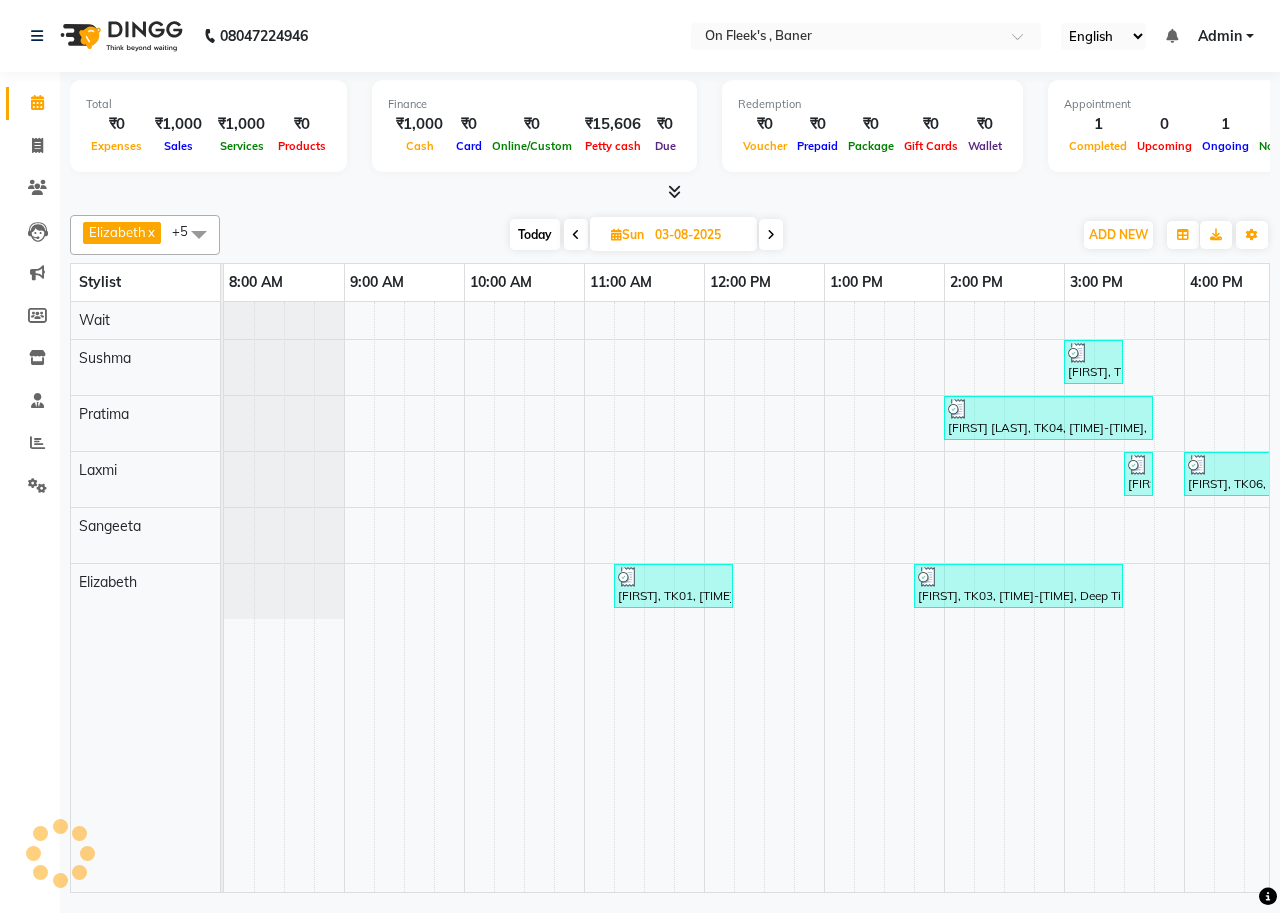 scroll, scrollTop: 0, scrollLeft: 721, axis: horizontal 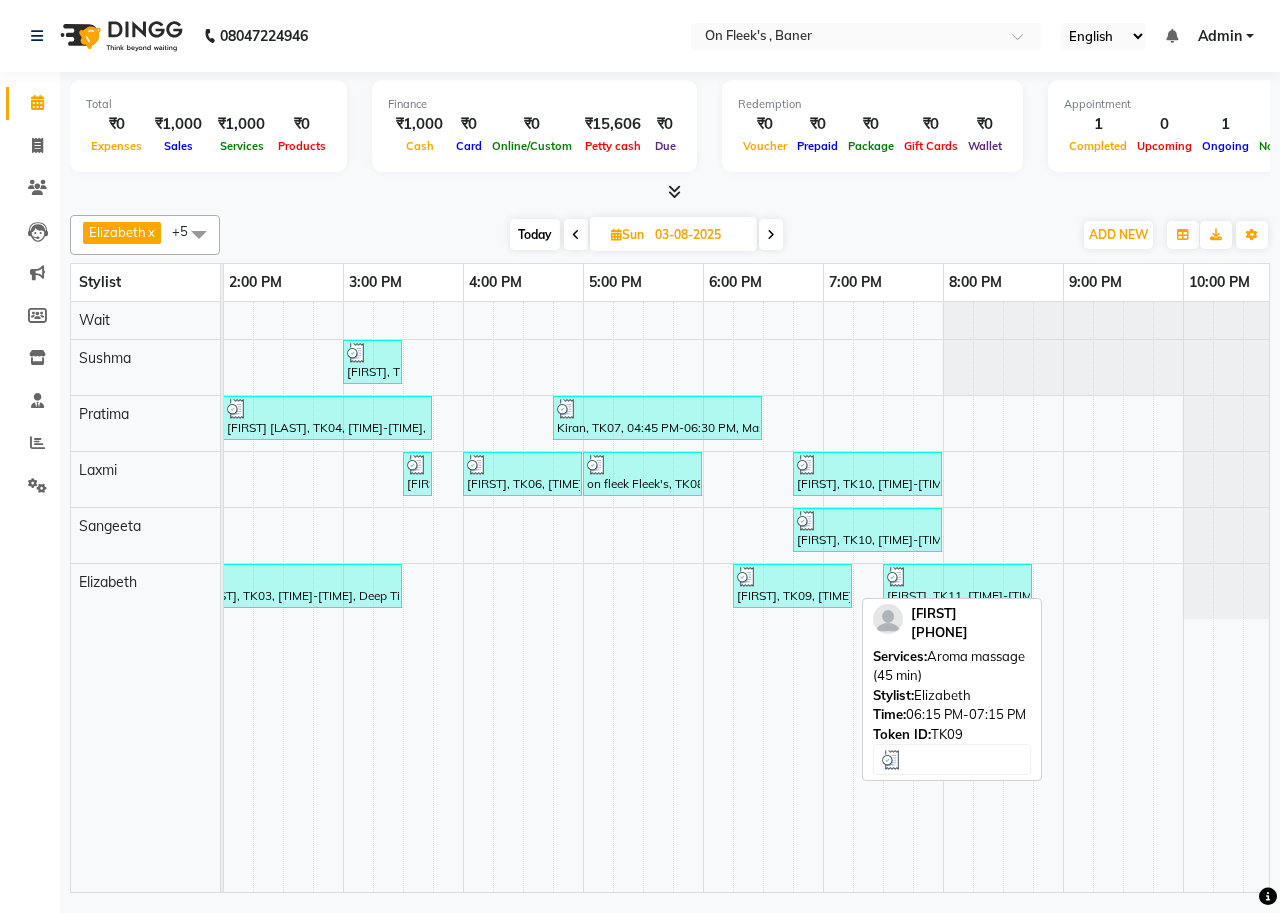 click on "[NAME], TK09, 06:15 PM-07:15 PM, Aroma massage (45 min)" at bounding box center (792, 586) 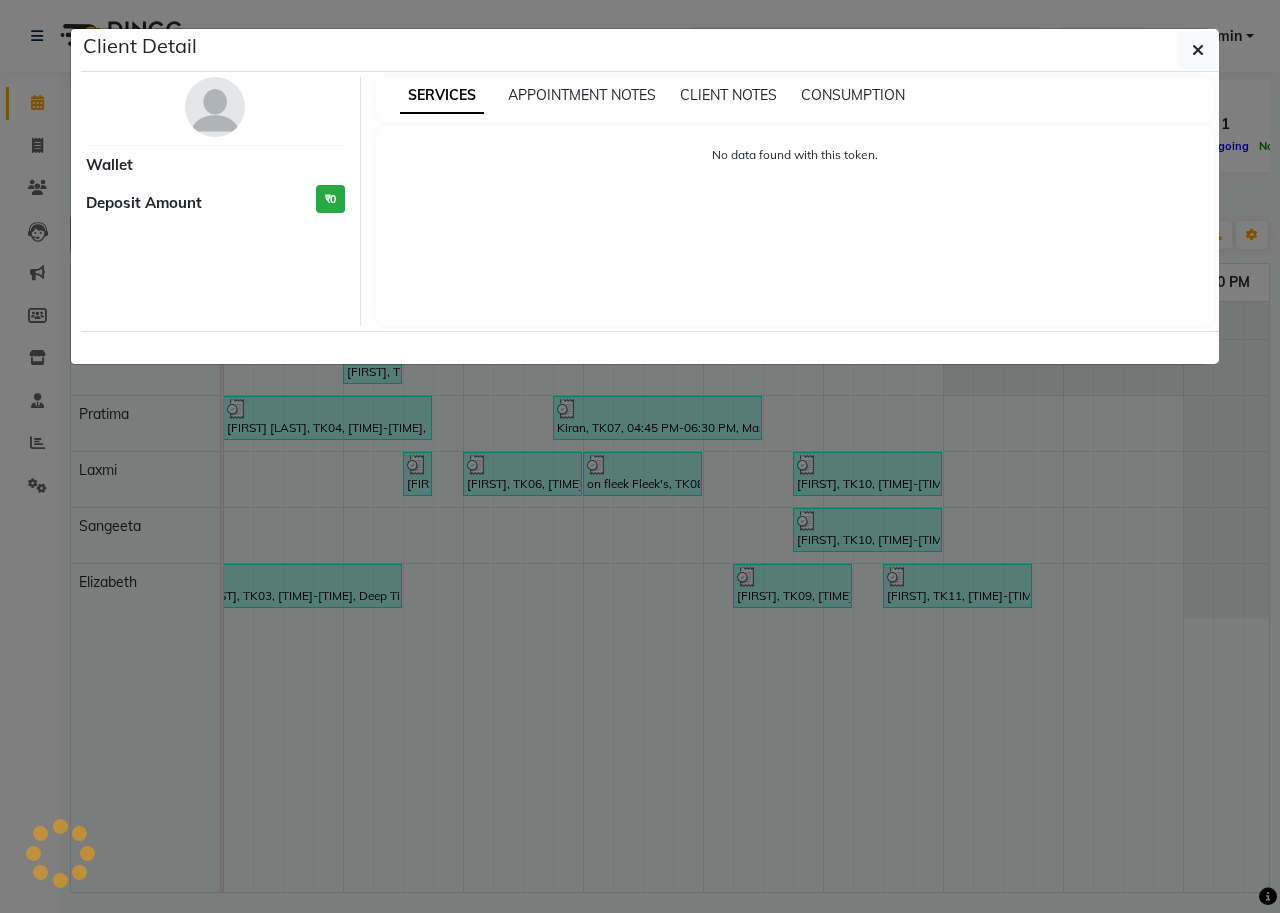 select on "3" 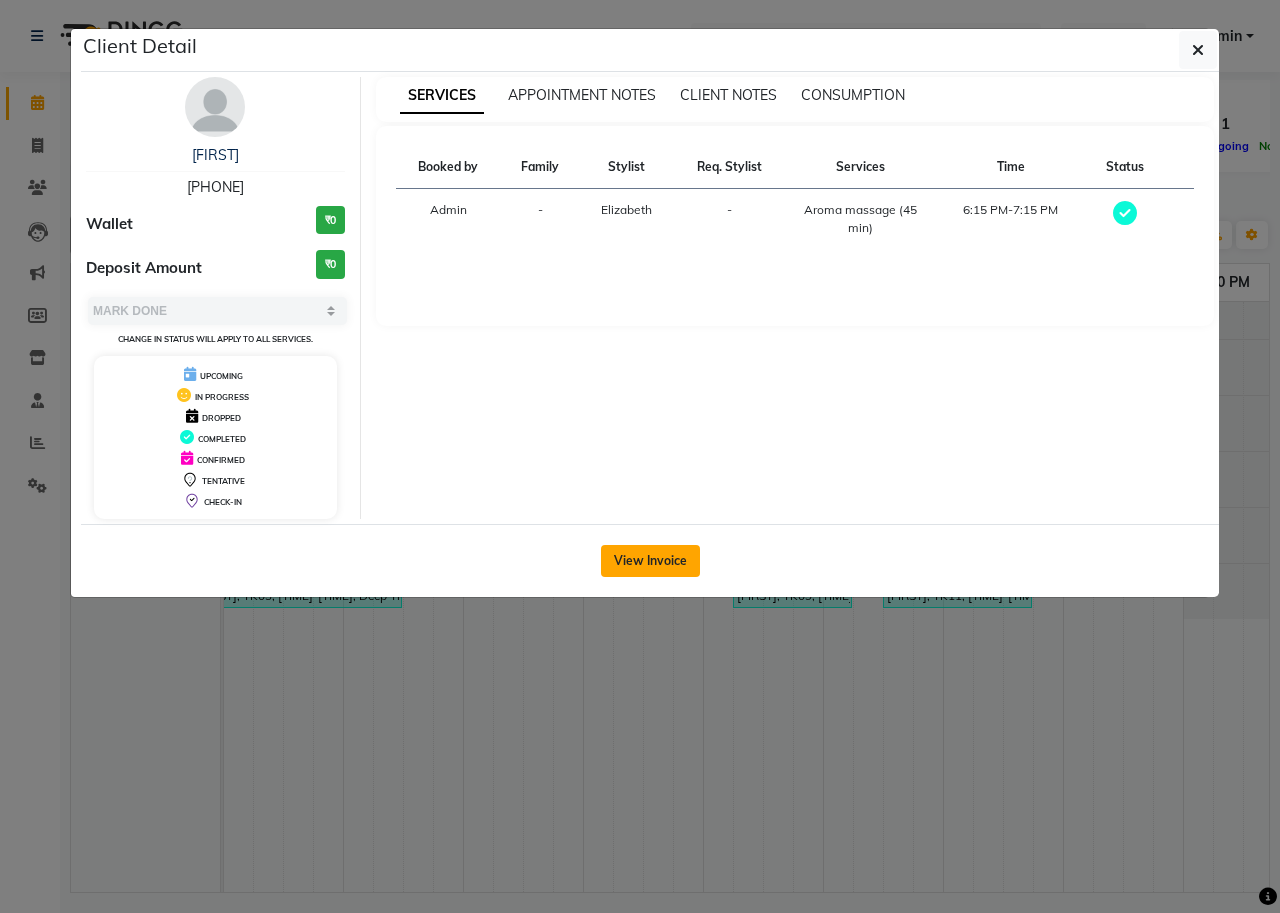 click on "View Invoice" 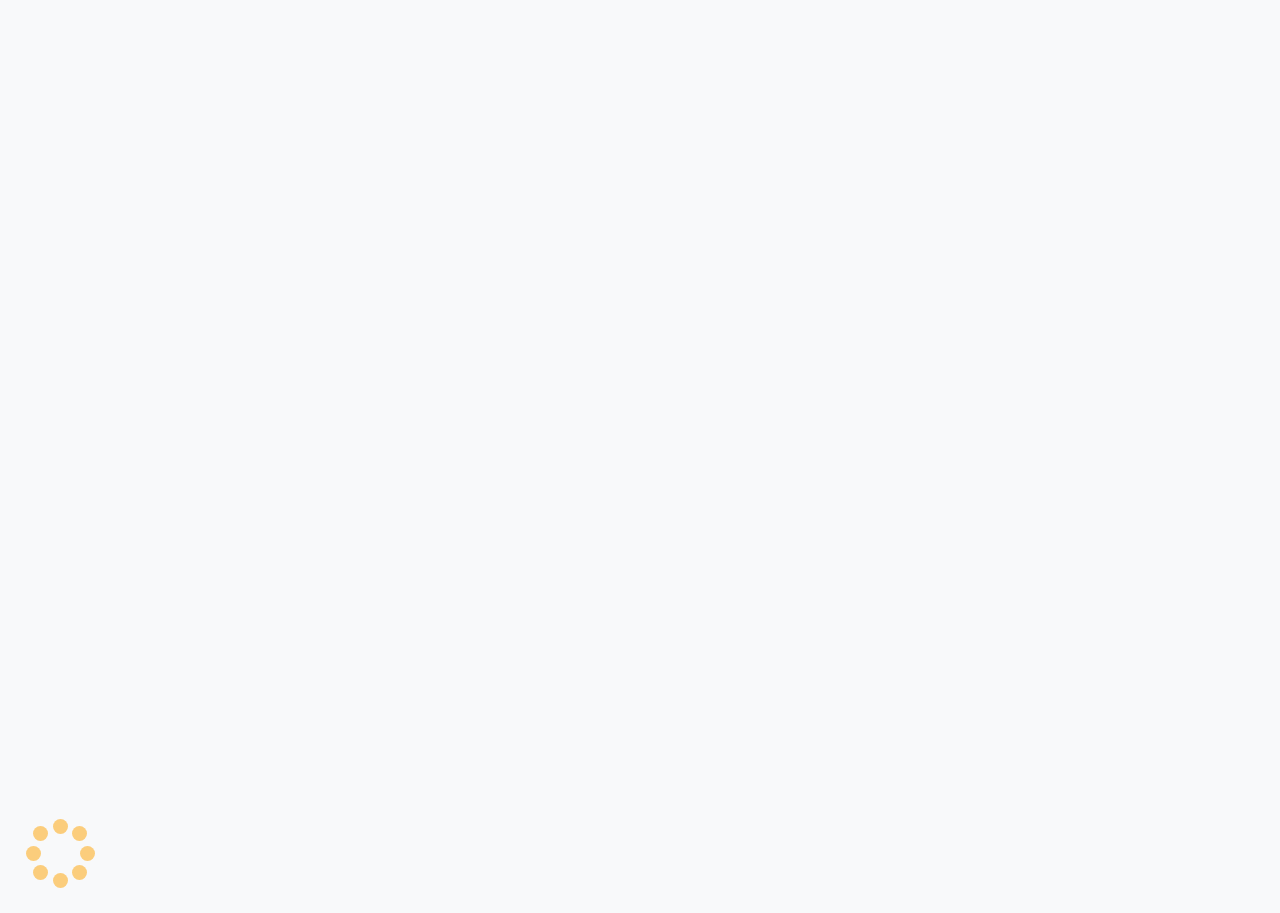 scroll, scrollTop: 0, scrollLeft: 0, axis: both 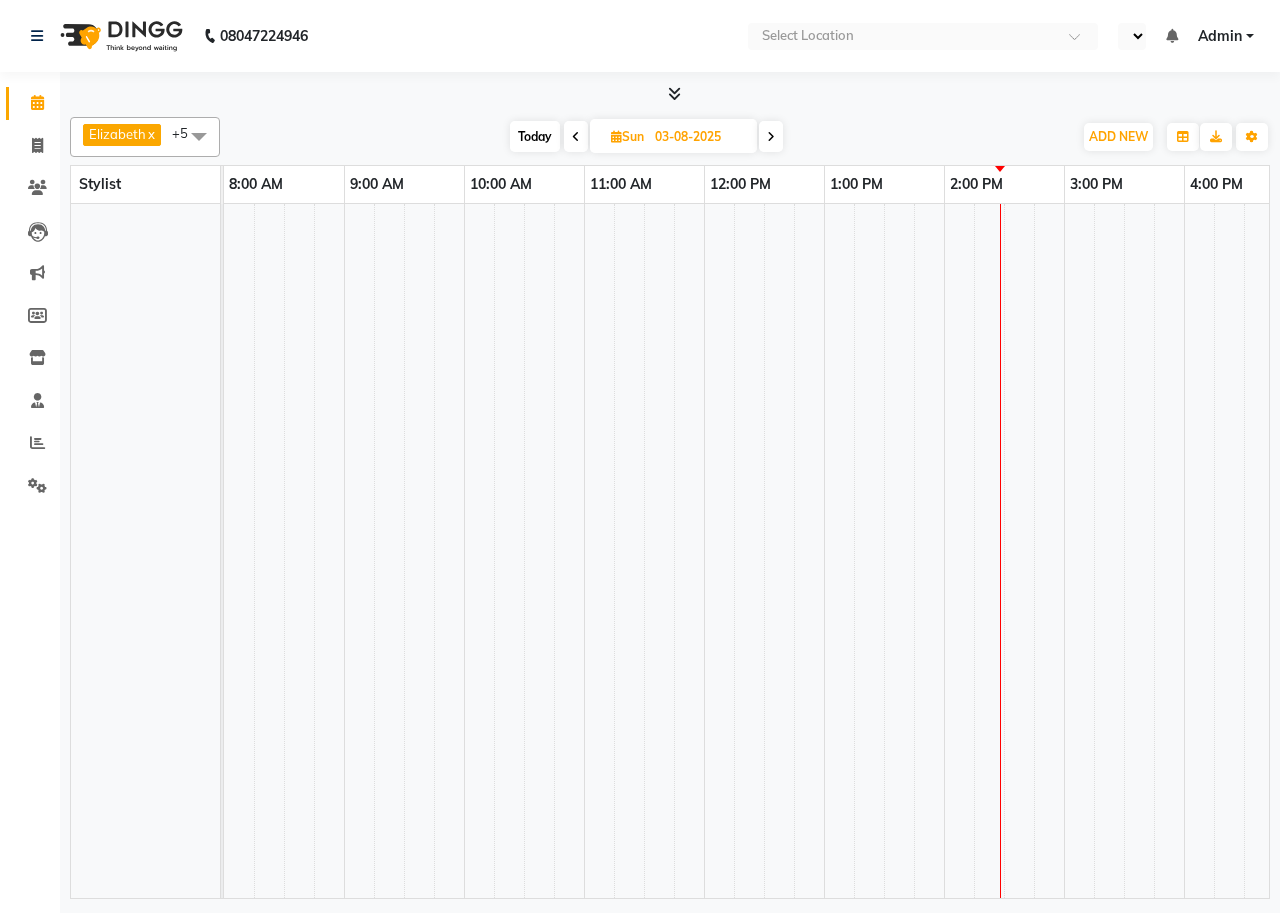 select on "en" 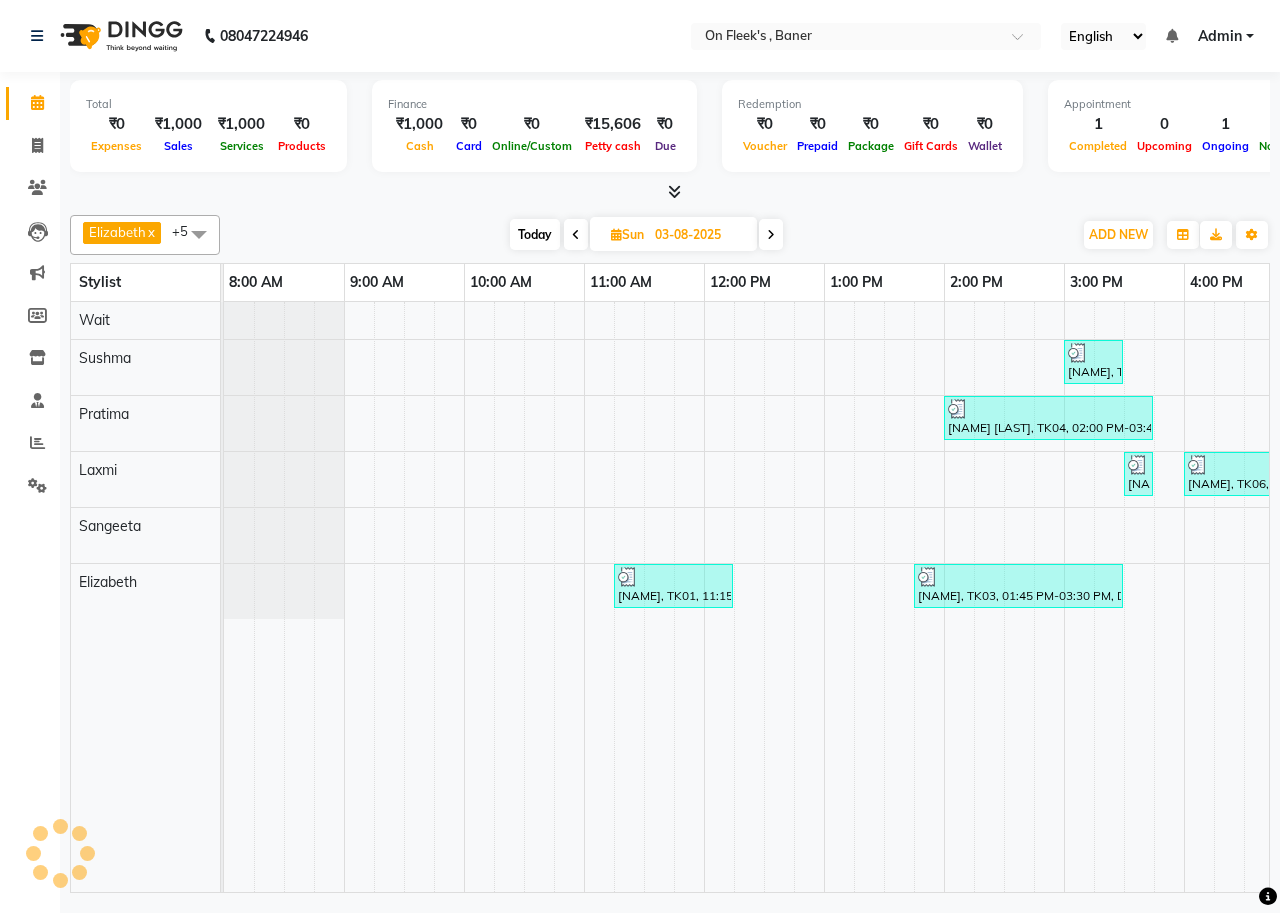 scroll, scrollTop: 0, scrollLeft: 721, axis: horizontal 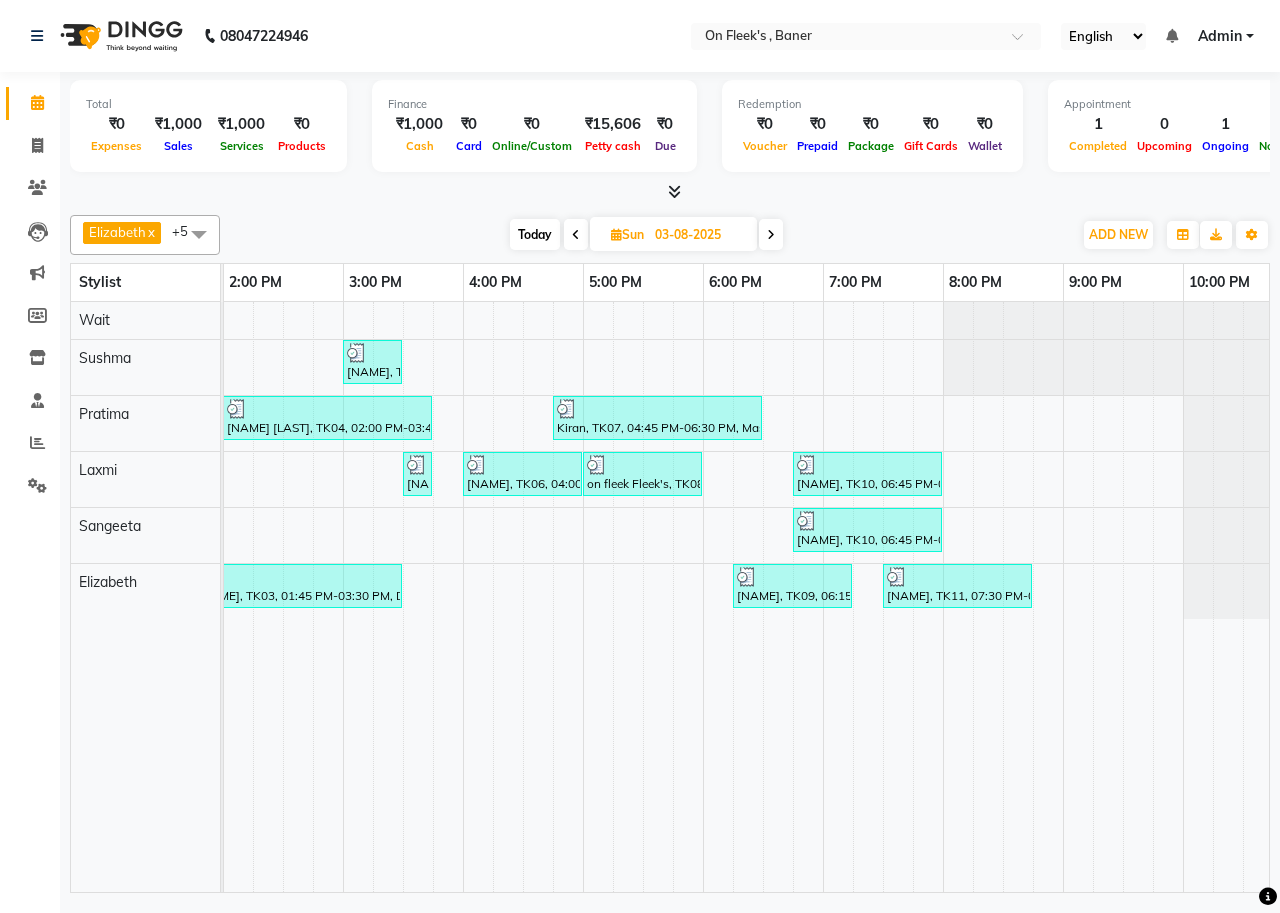 click on "Today" at bounding box center [535, 234] 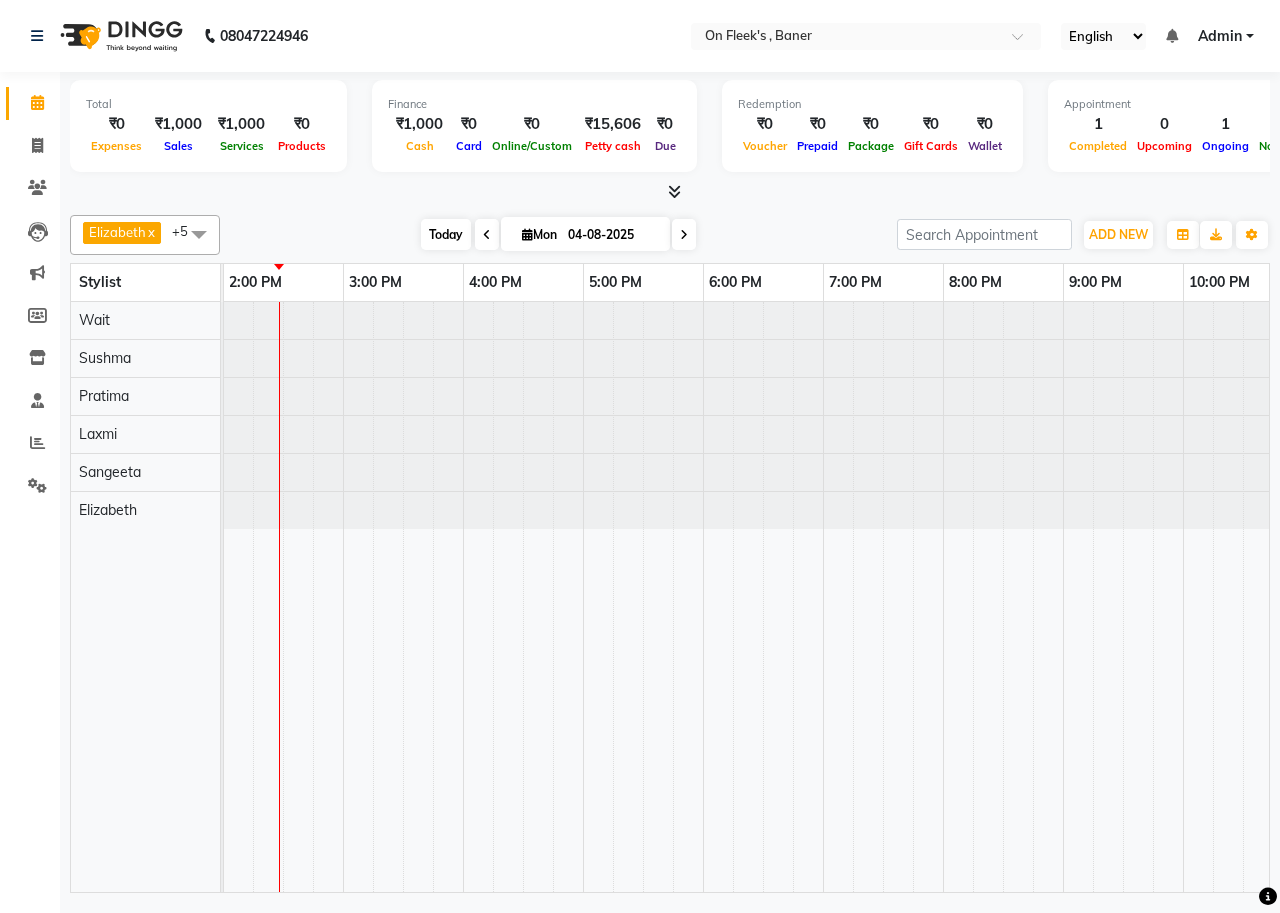 scroll, scrollTop: 0, scrollLeft: 0, axis: both 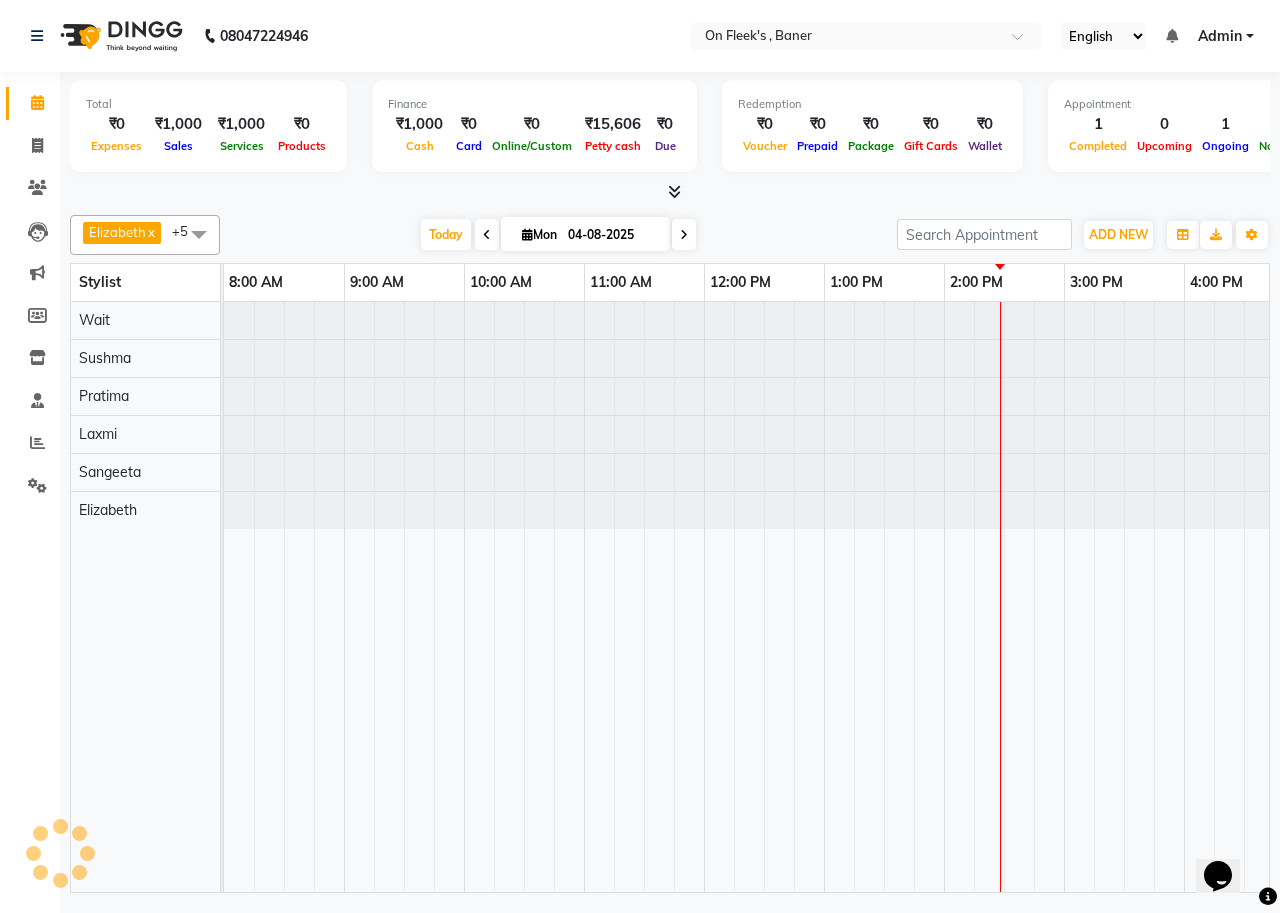 click at bounding box center [487, 234] 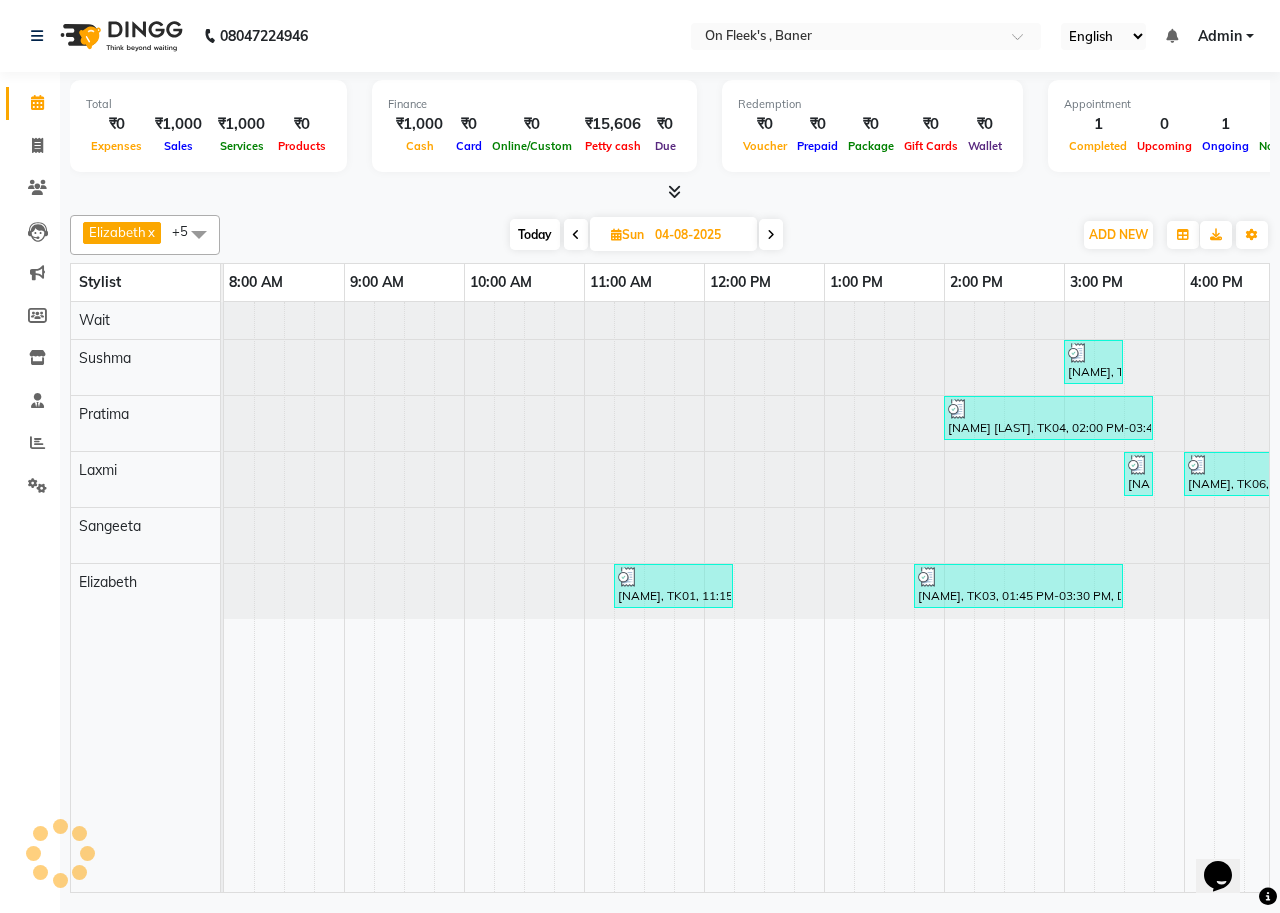 type on "03-08-2025" 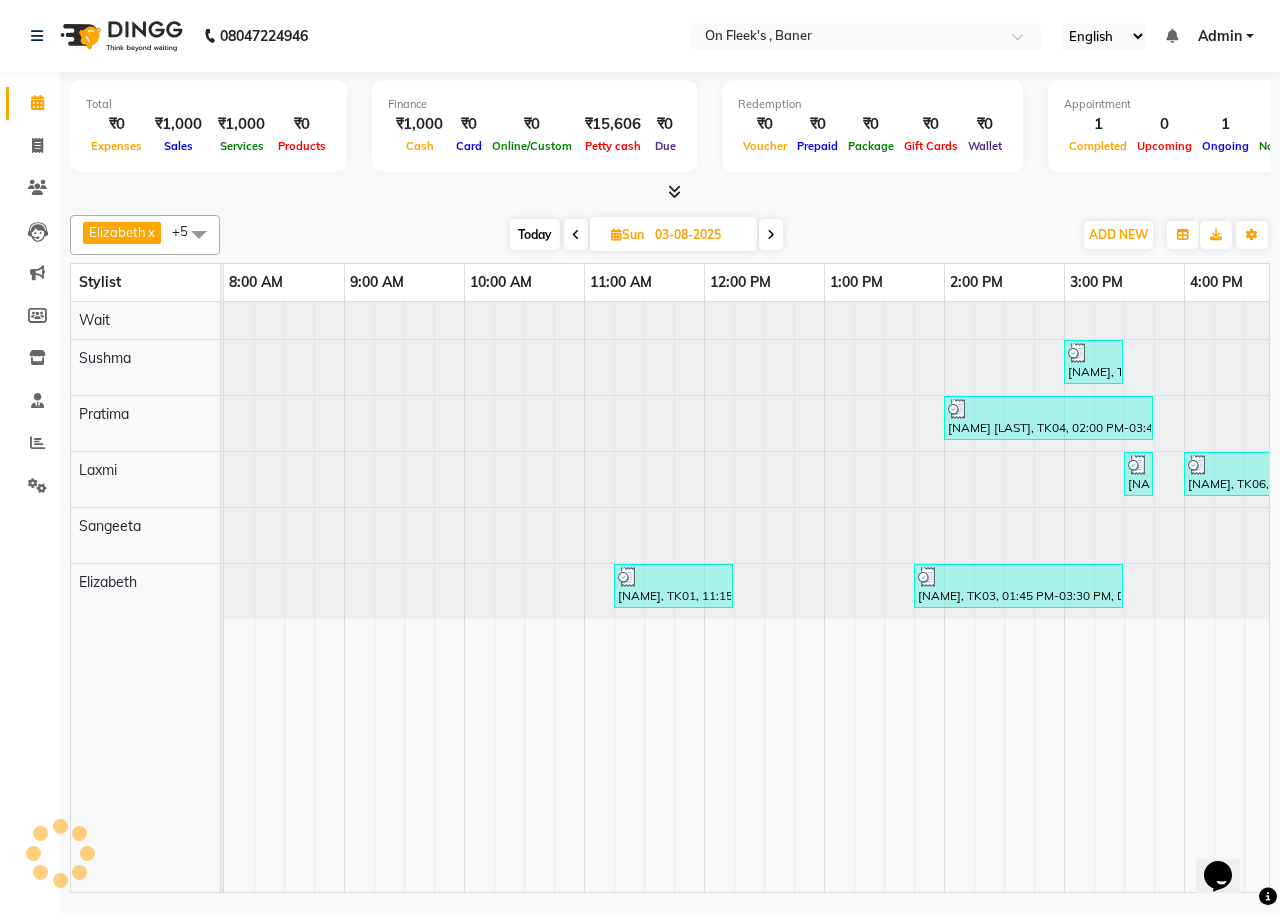 scroll, scrollTop: 0, scrollLeft: 0, axis: both 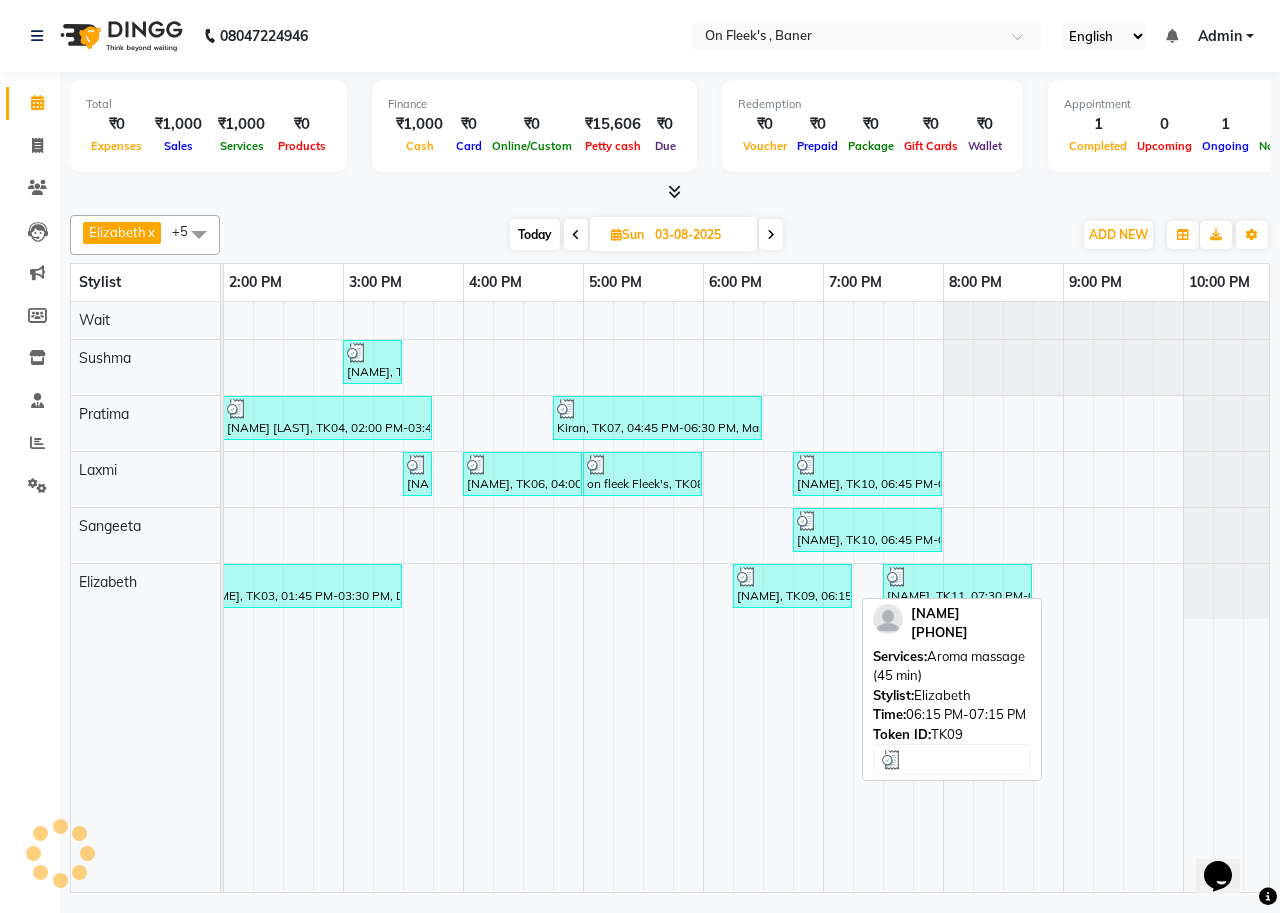 click at bounding box center [792, 577] 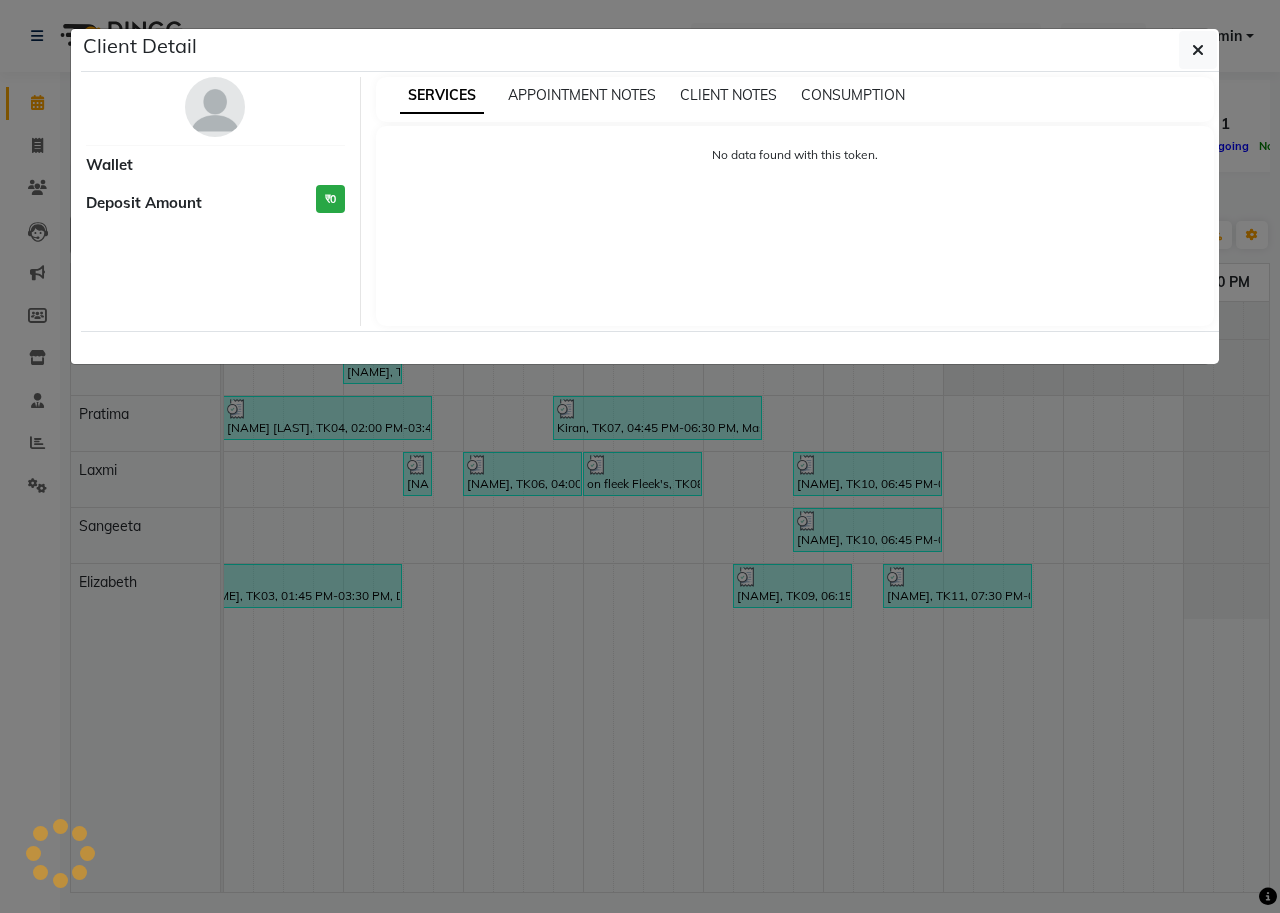 select on "3" 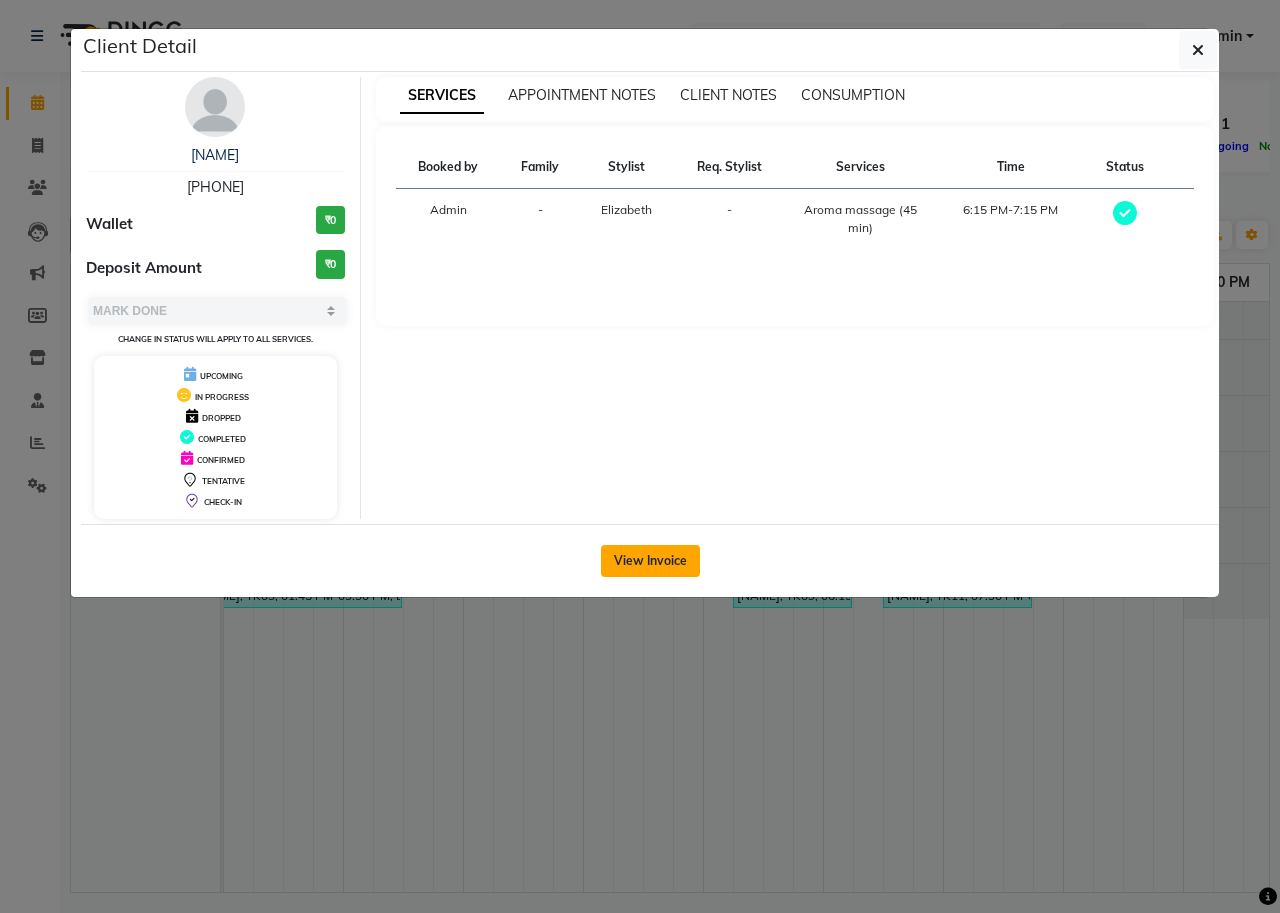 click on "View Invoice" 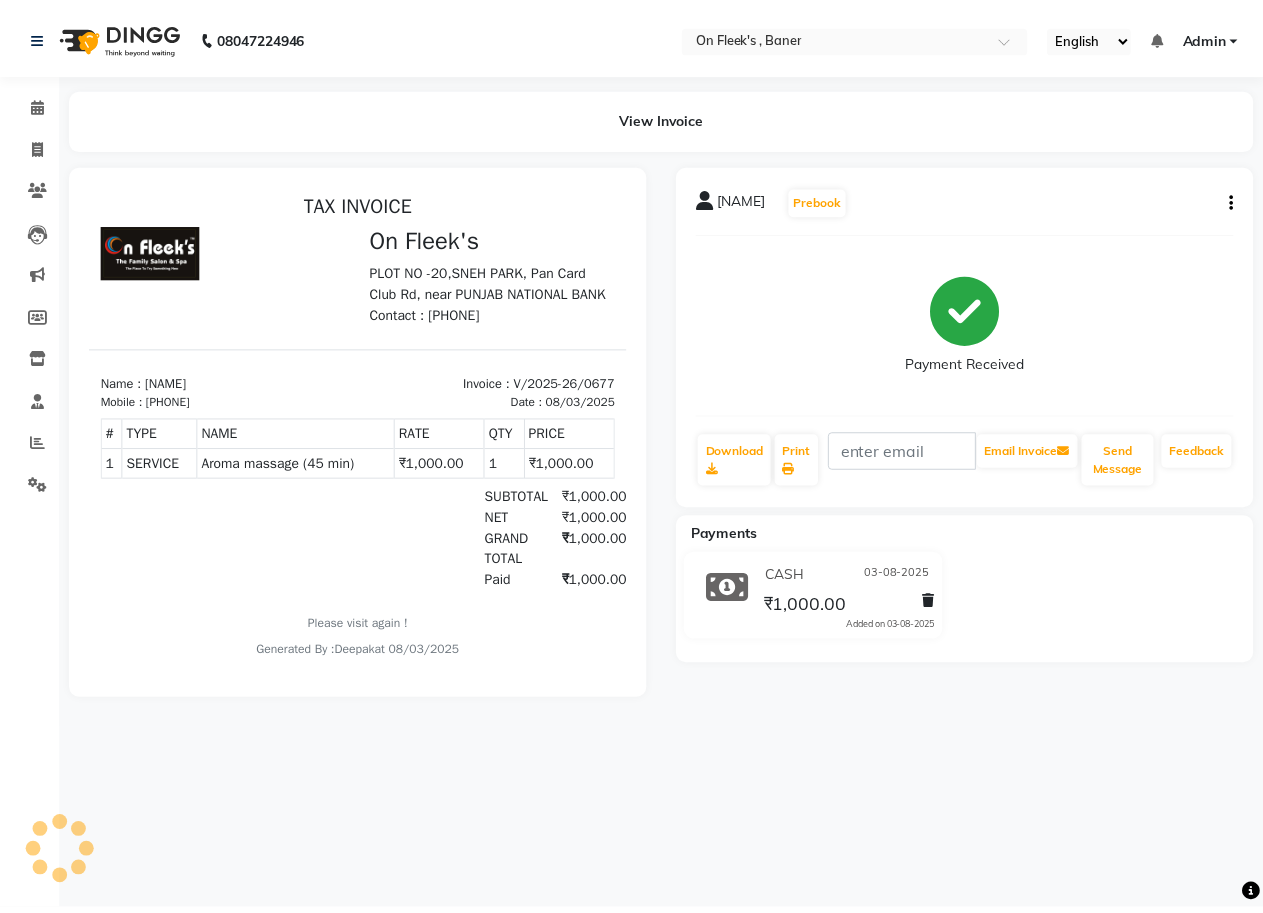 scroll, scrollTop: 0, scrollLeft: 0, axis: both 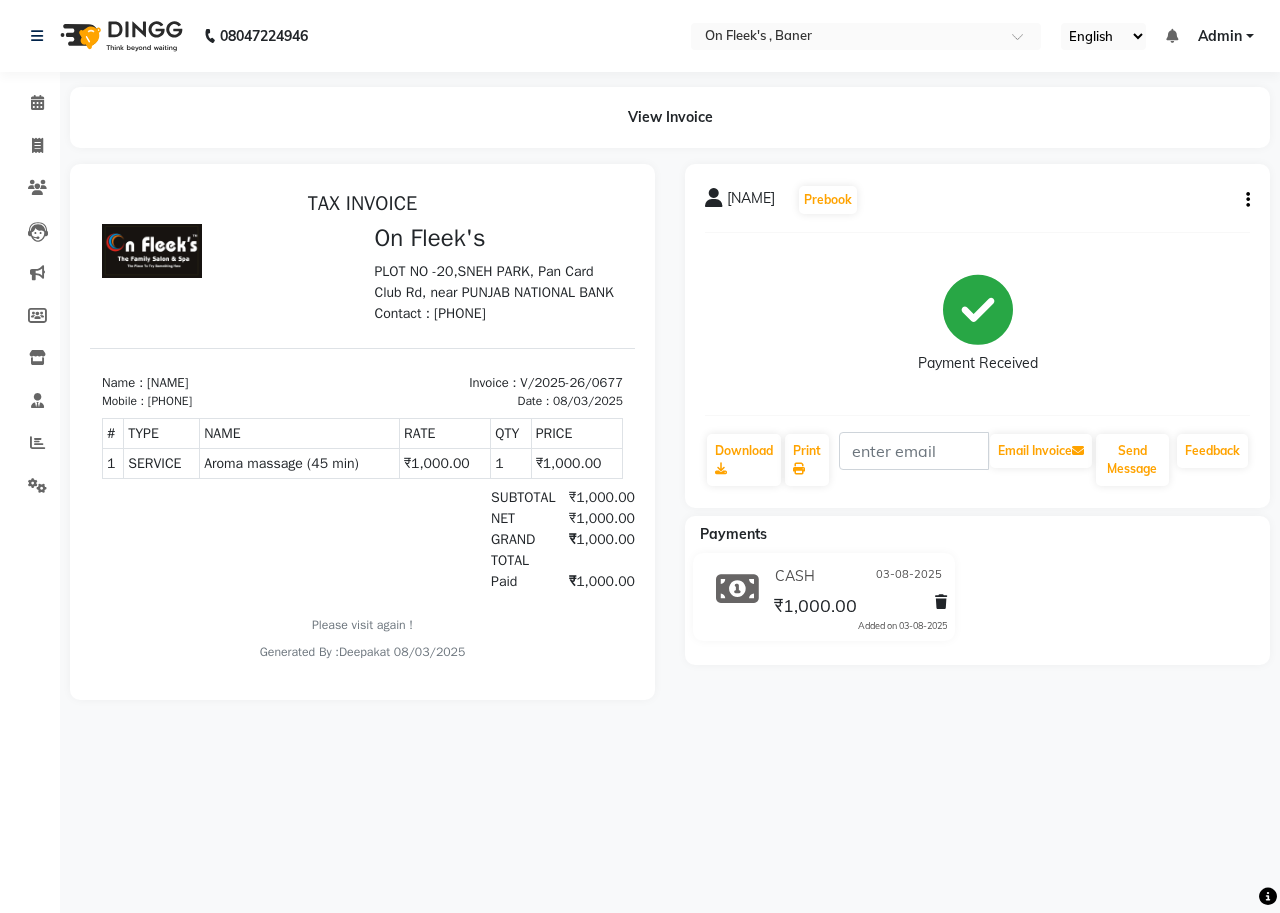 click 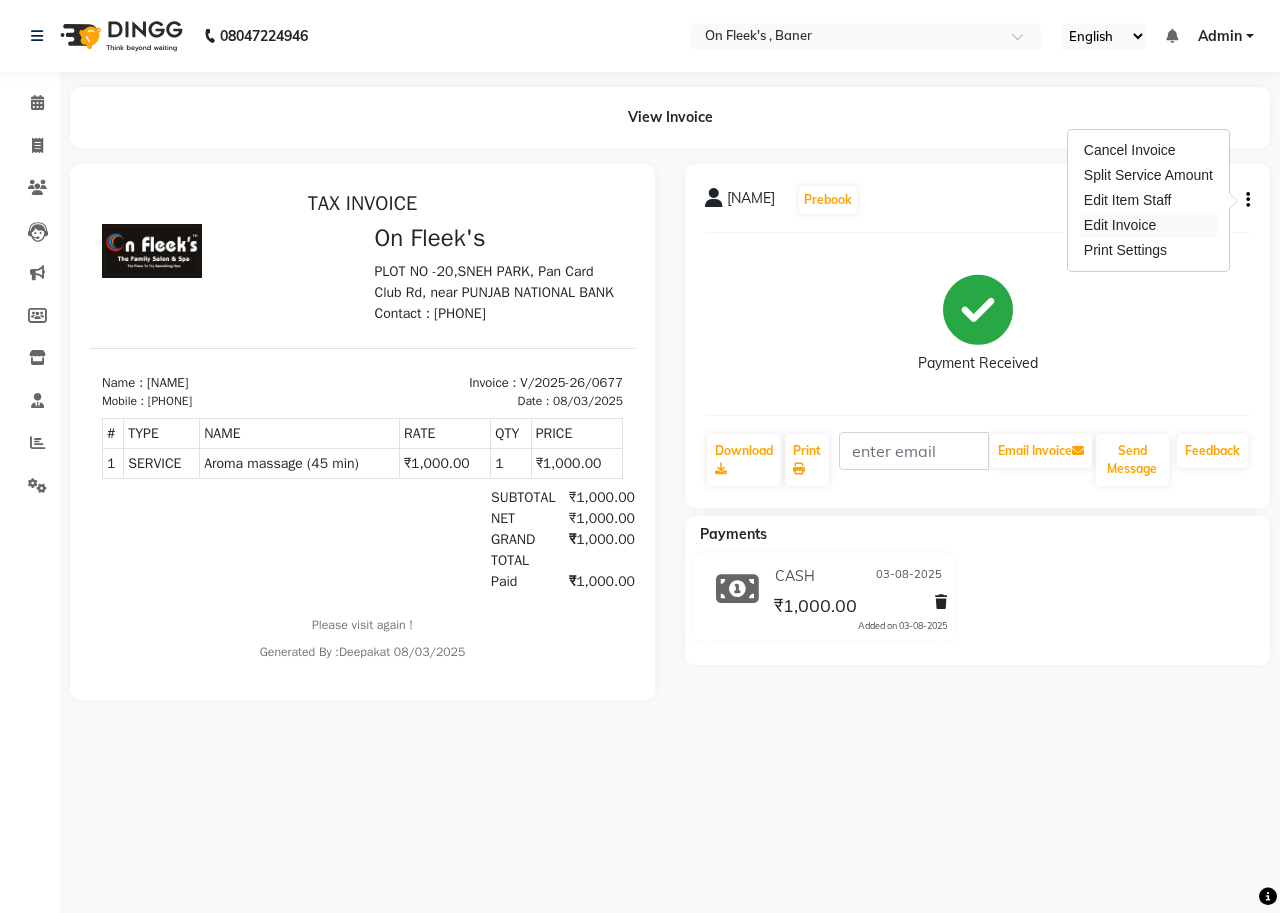 click on "Edit Invoice" at bounding box center [1148, 225] 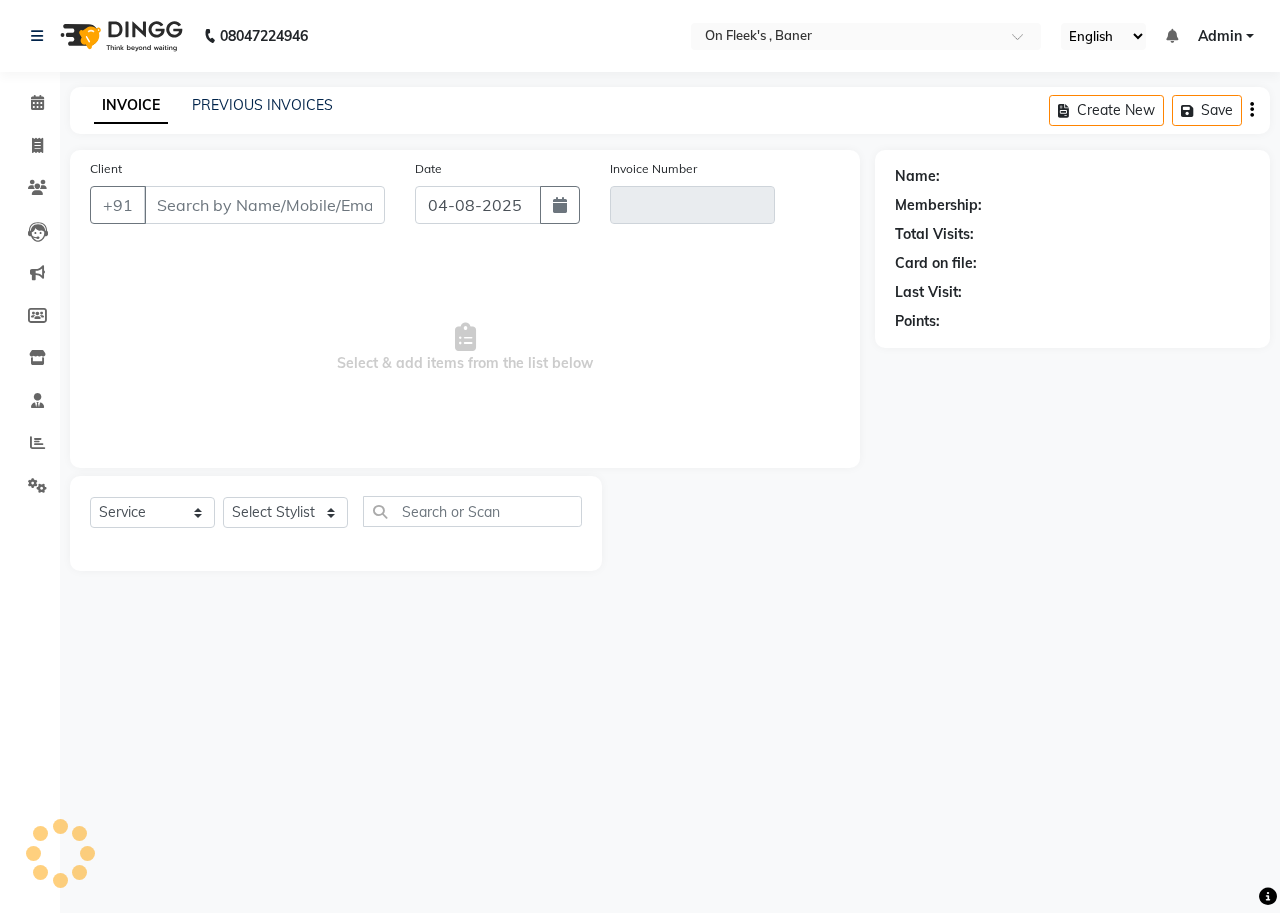 type on "[PHONE]" 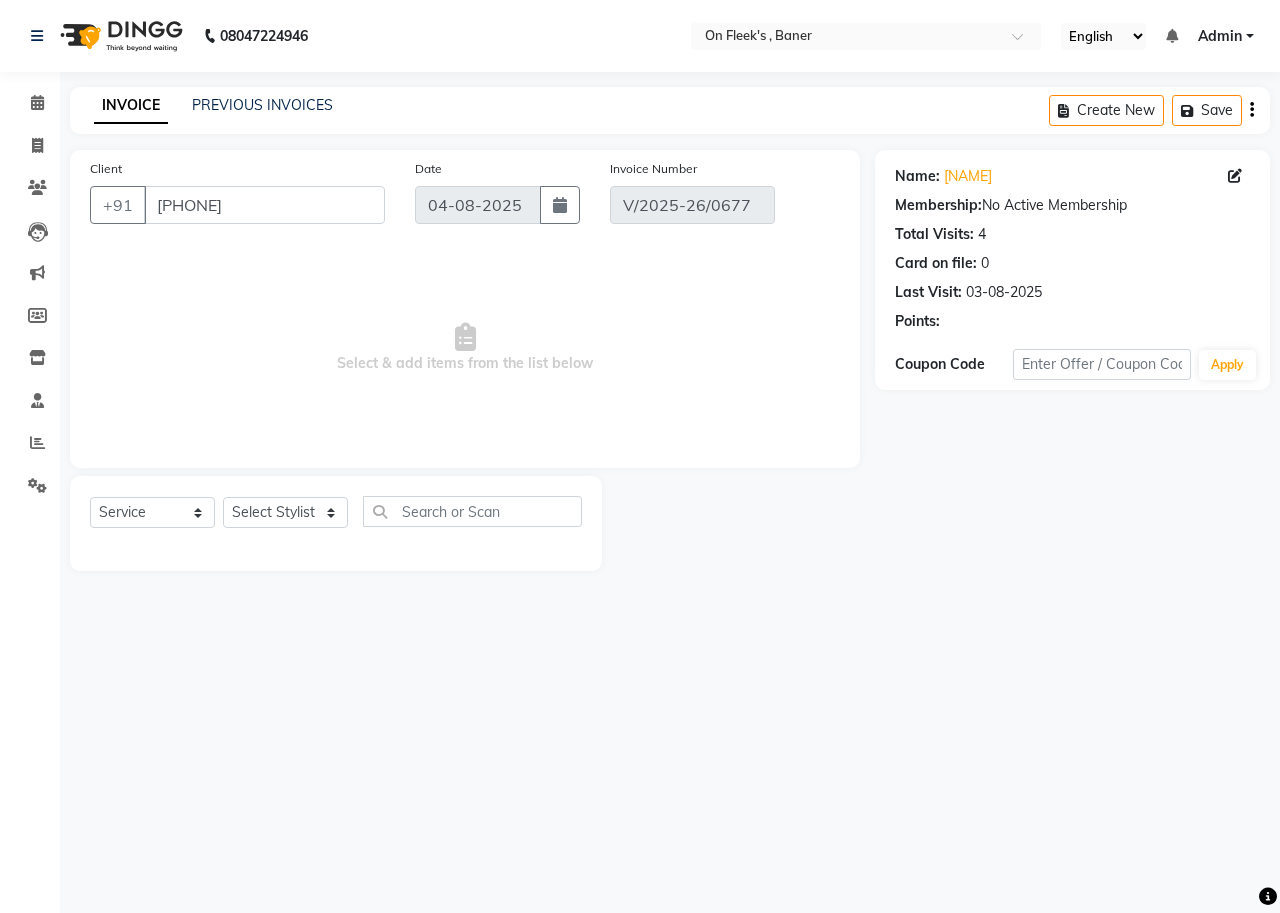type on "03-08-2025" 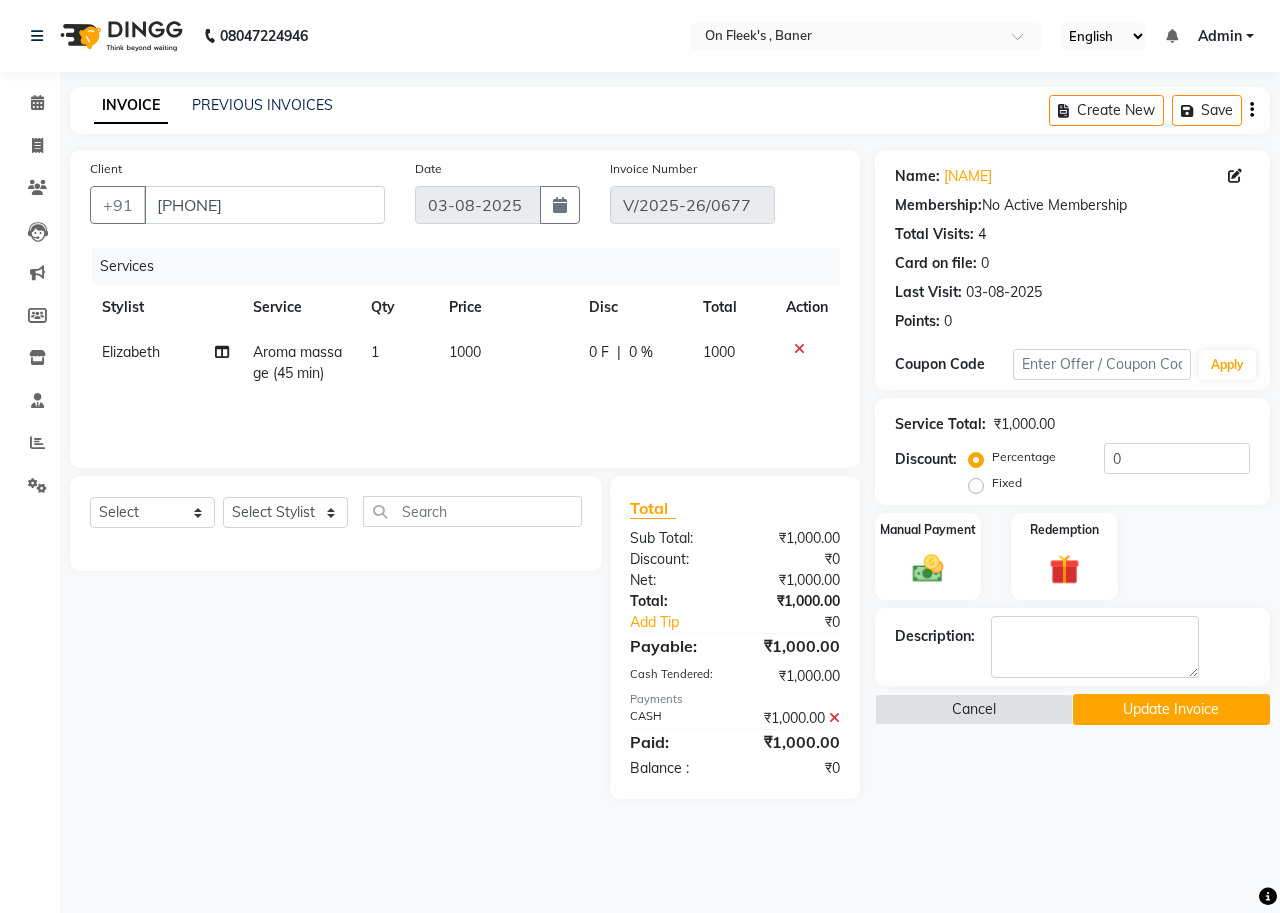 click 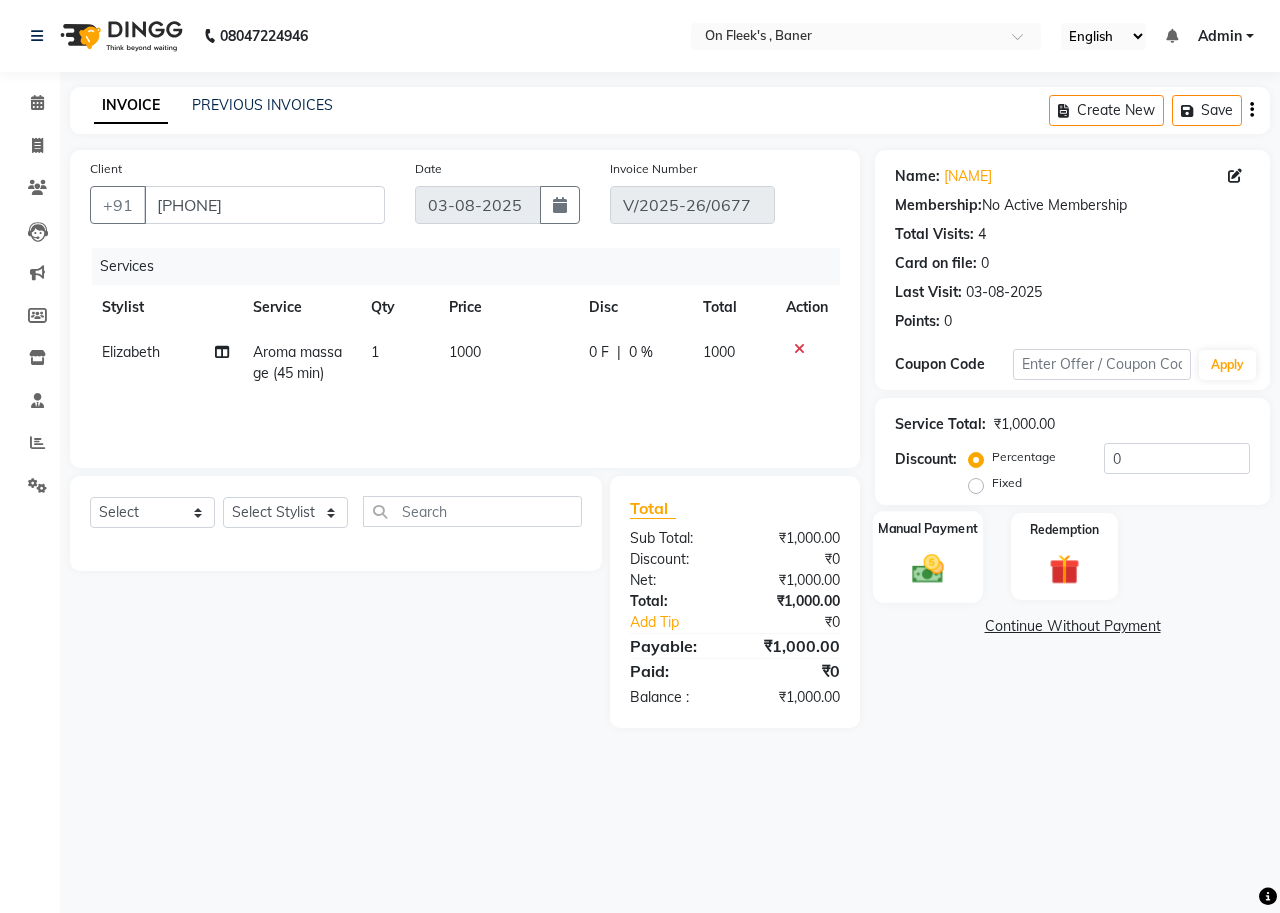 click on "Manual Payment" 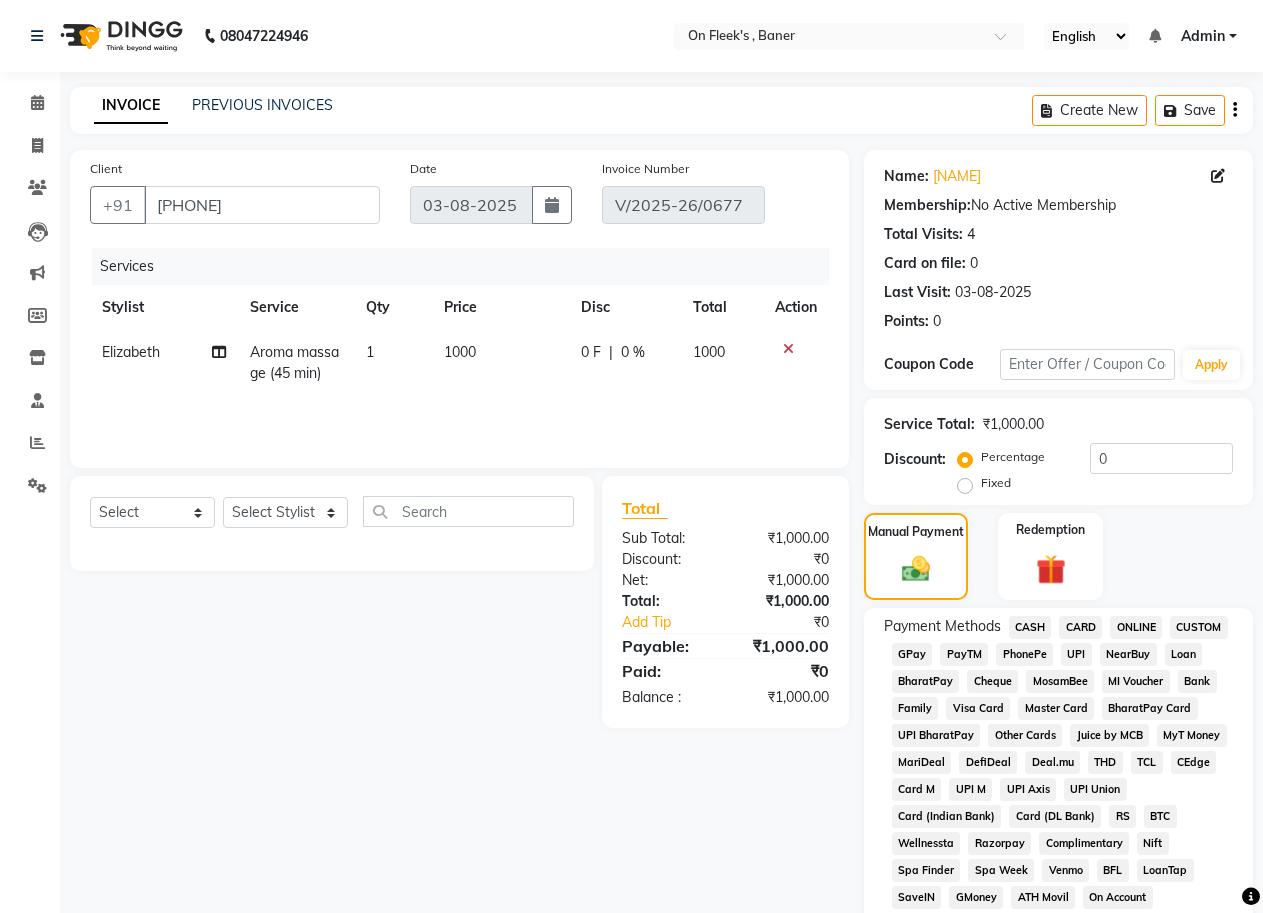 click on "GPay" 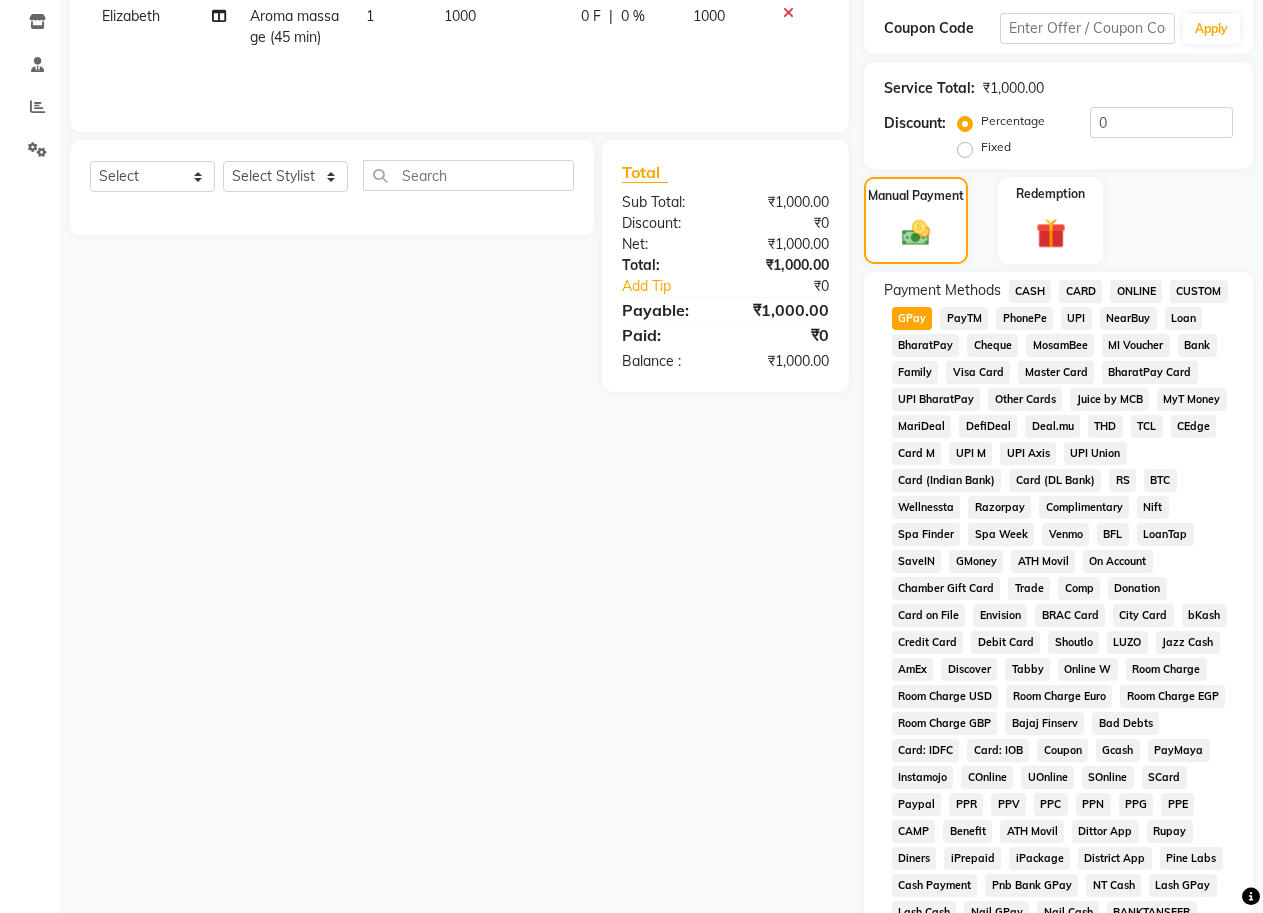 scroll, scrollTop: 600, scrollLeft: 0, axis: vertical 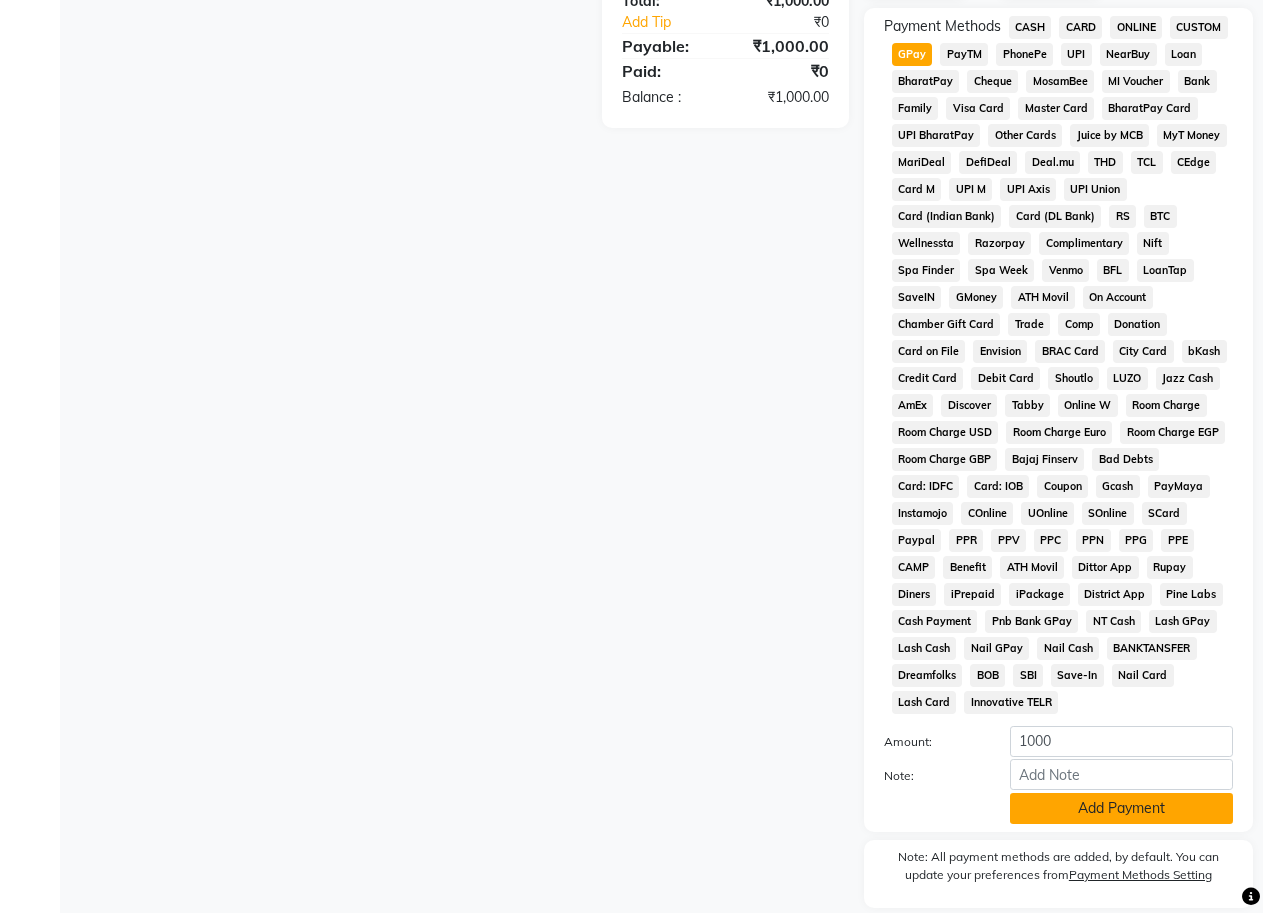 click on "Add Payment" 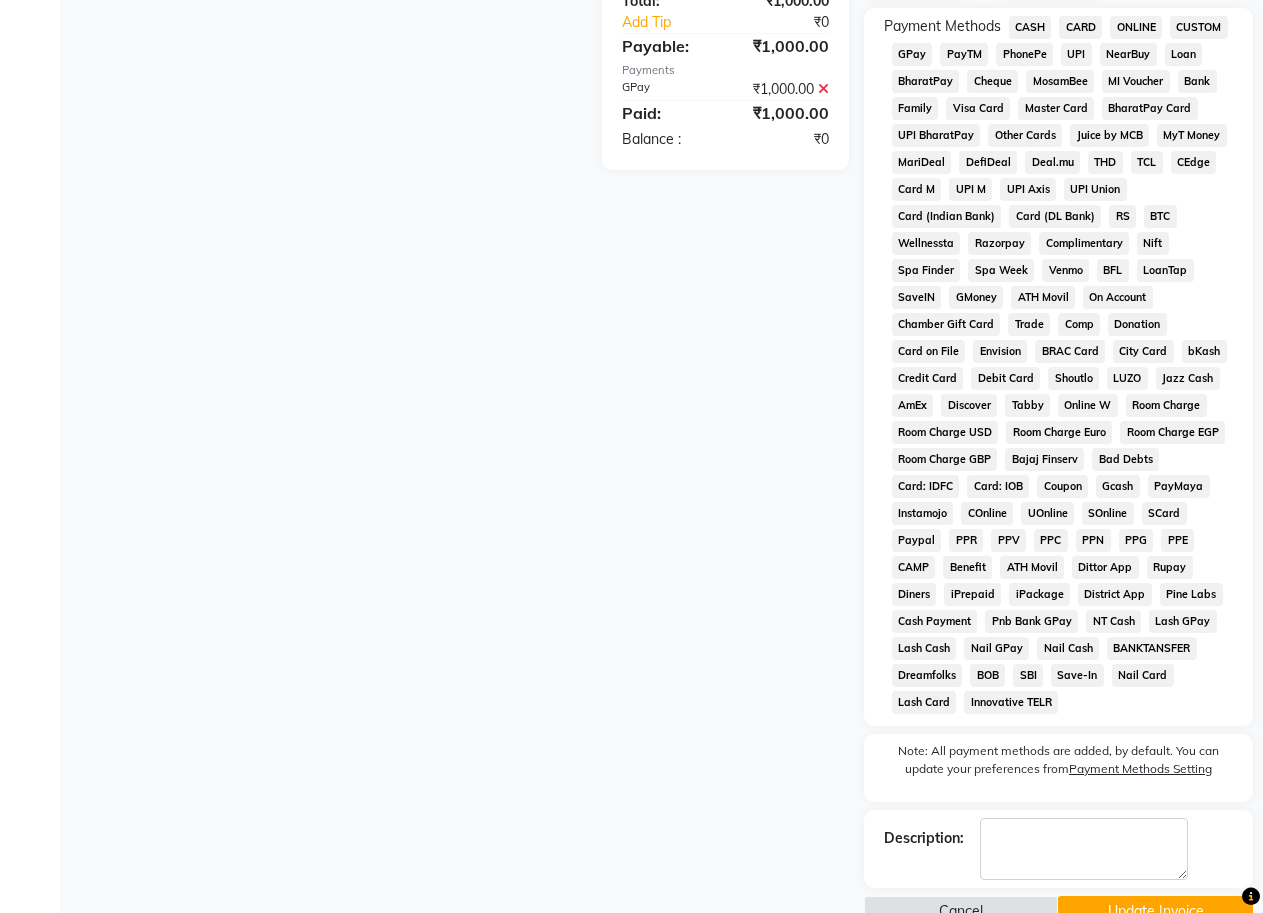 scroll, scrollTop: 644, scrollLeft: 0, axis: vertical 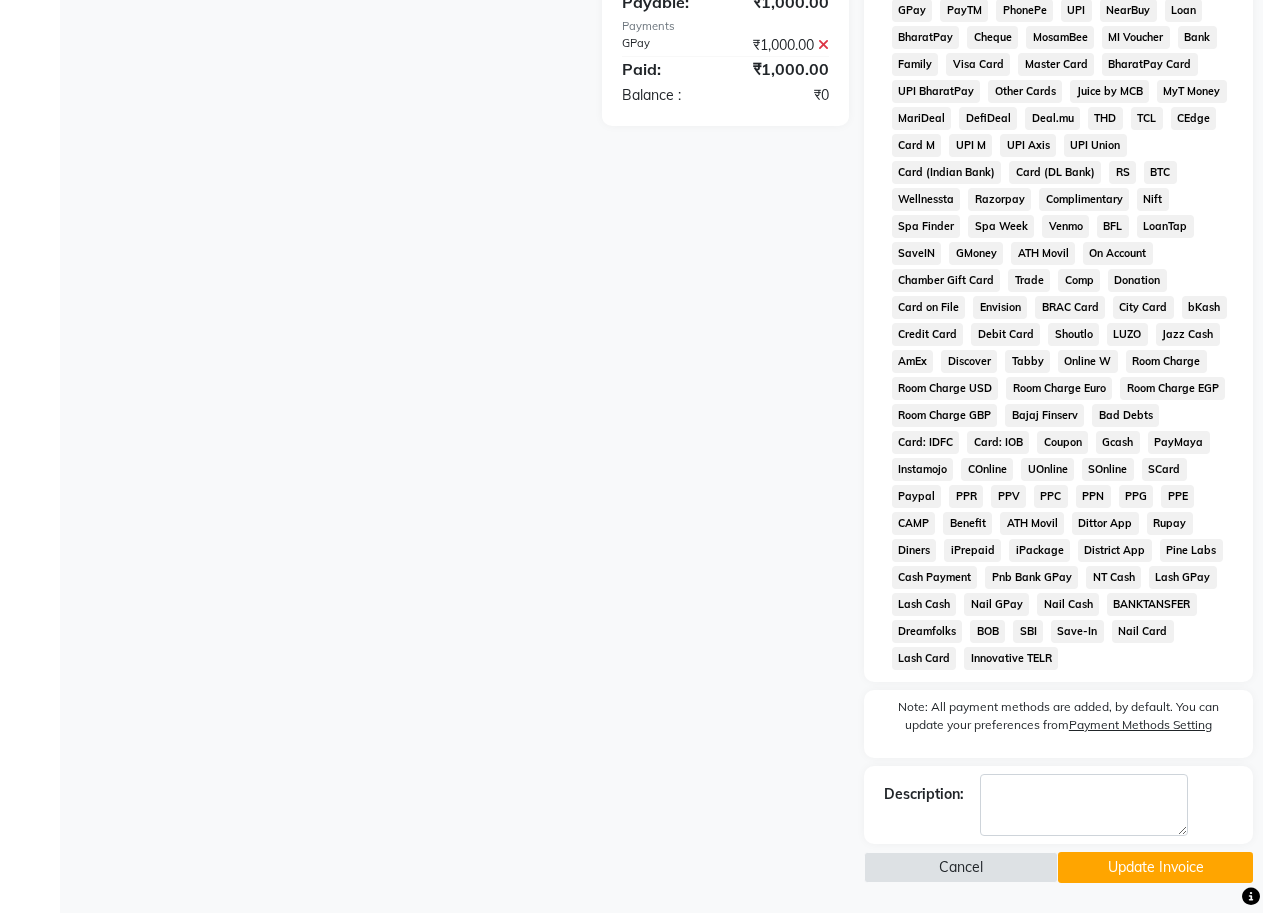 click on "Update Invoice" 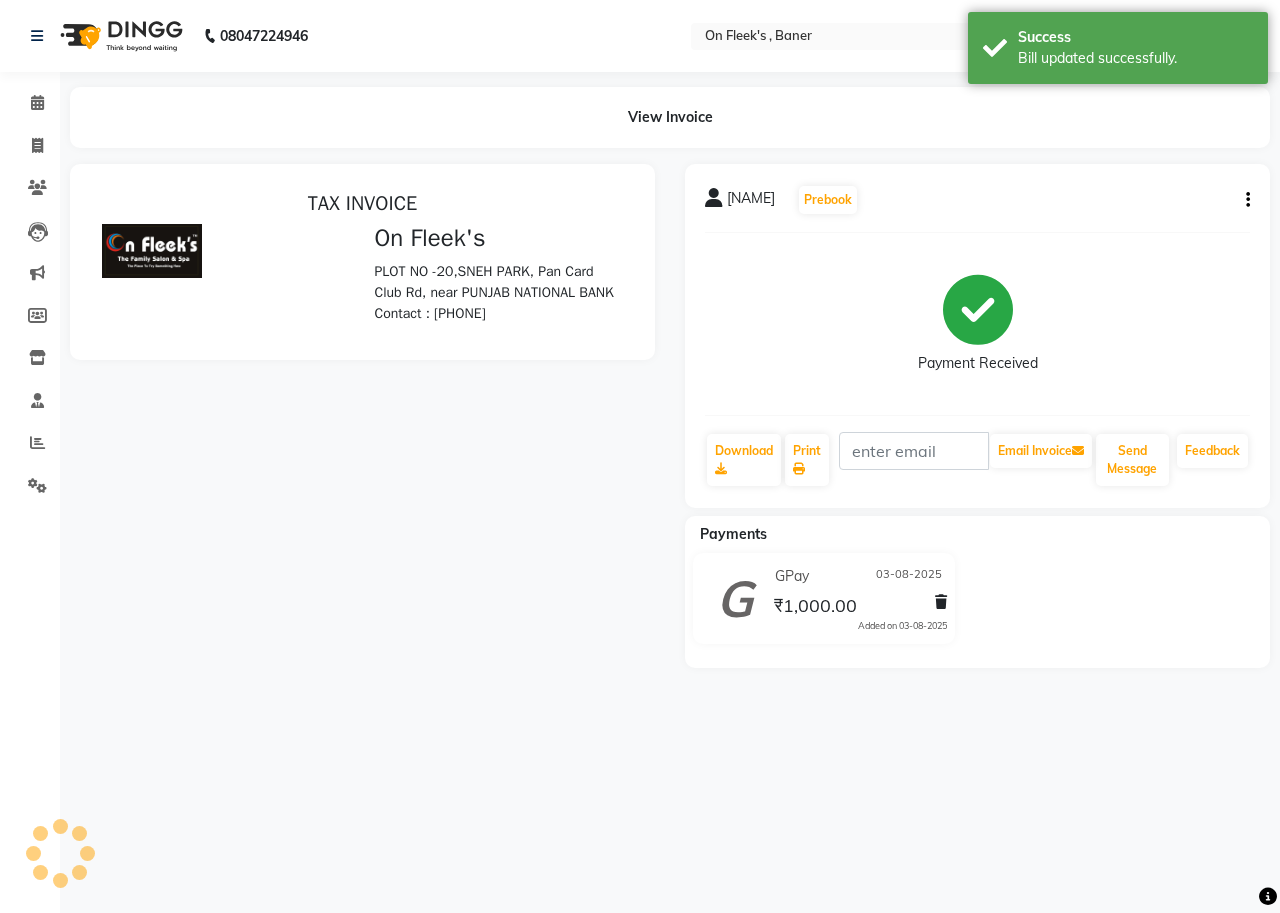 scroll, scrollTop: 0, scrollLeft: 0, axis: both 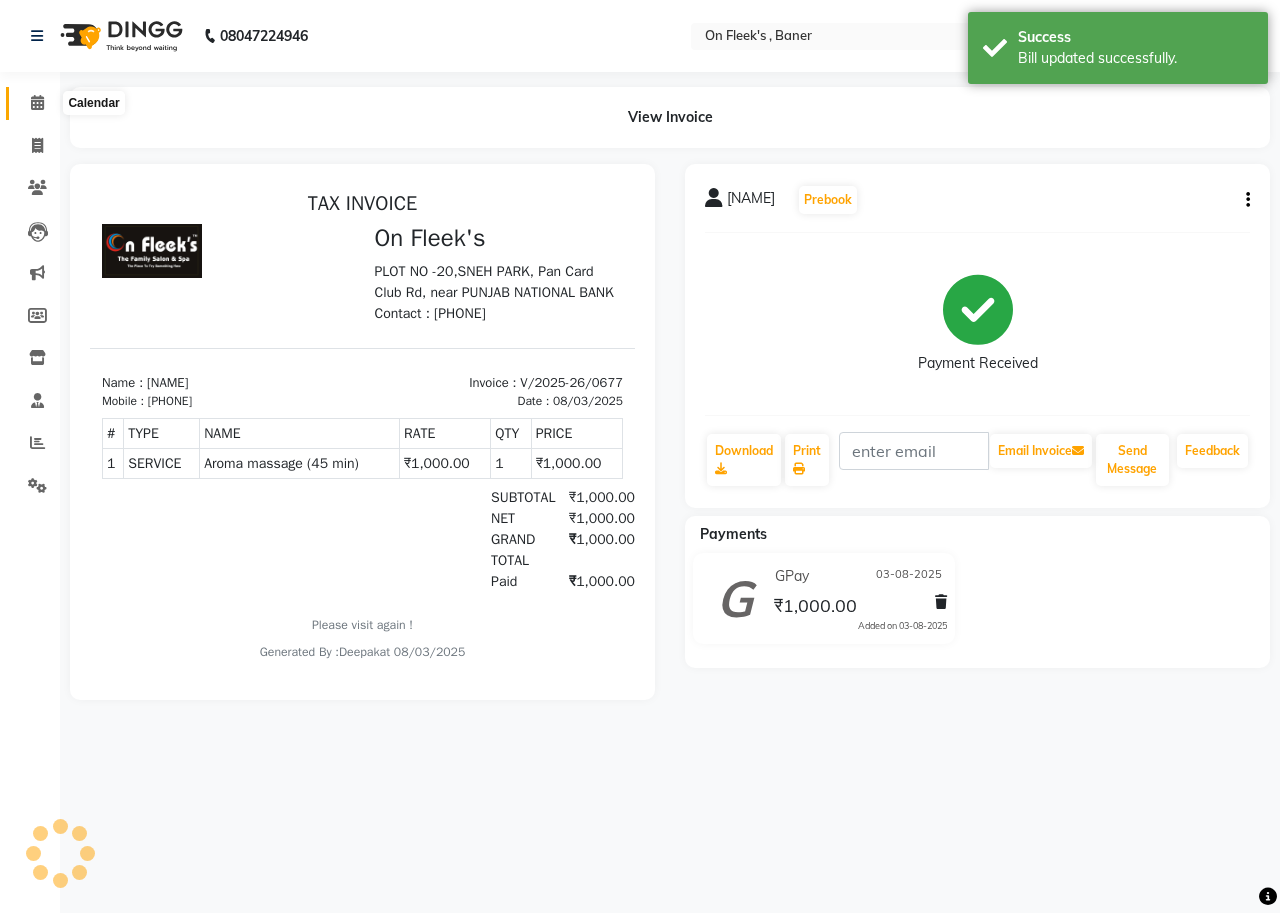 click 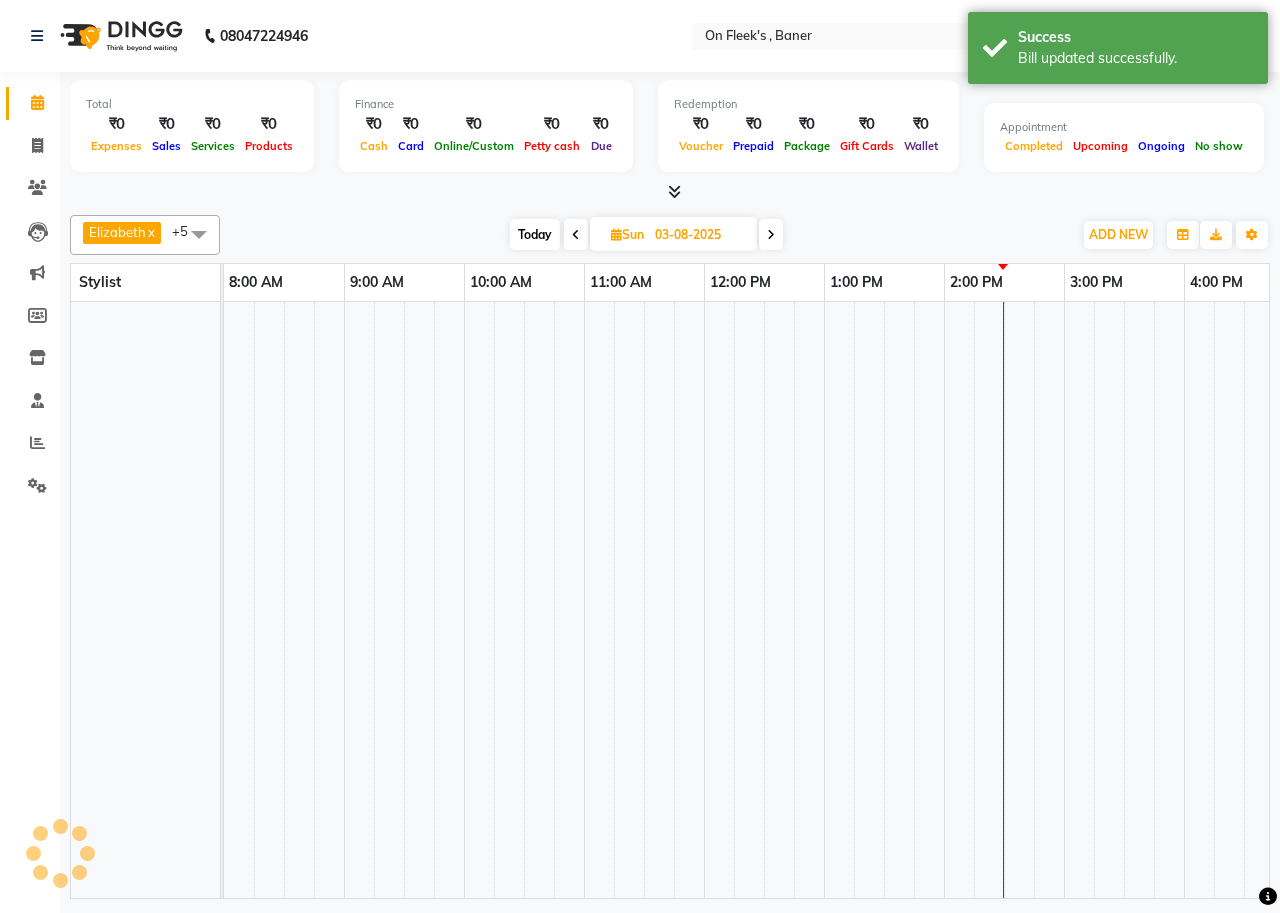 click on "Today" at bounding box center (535, 234) 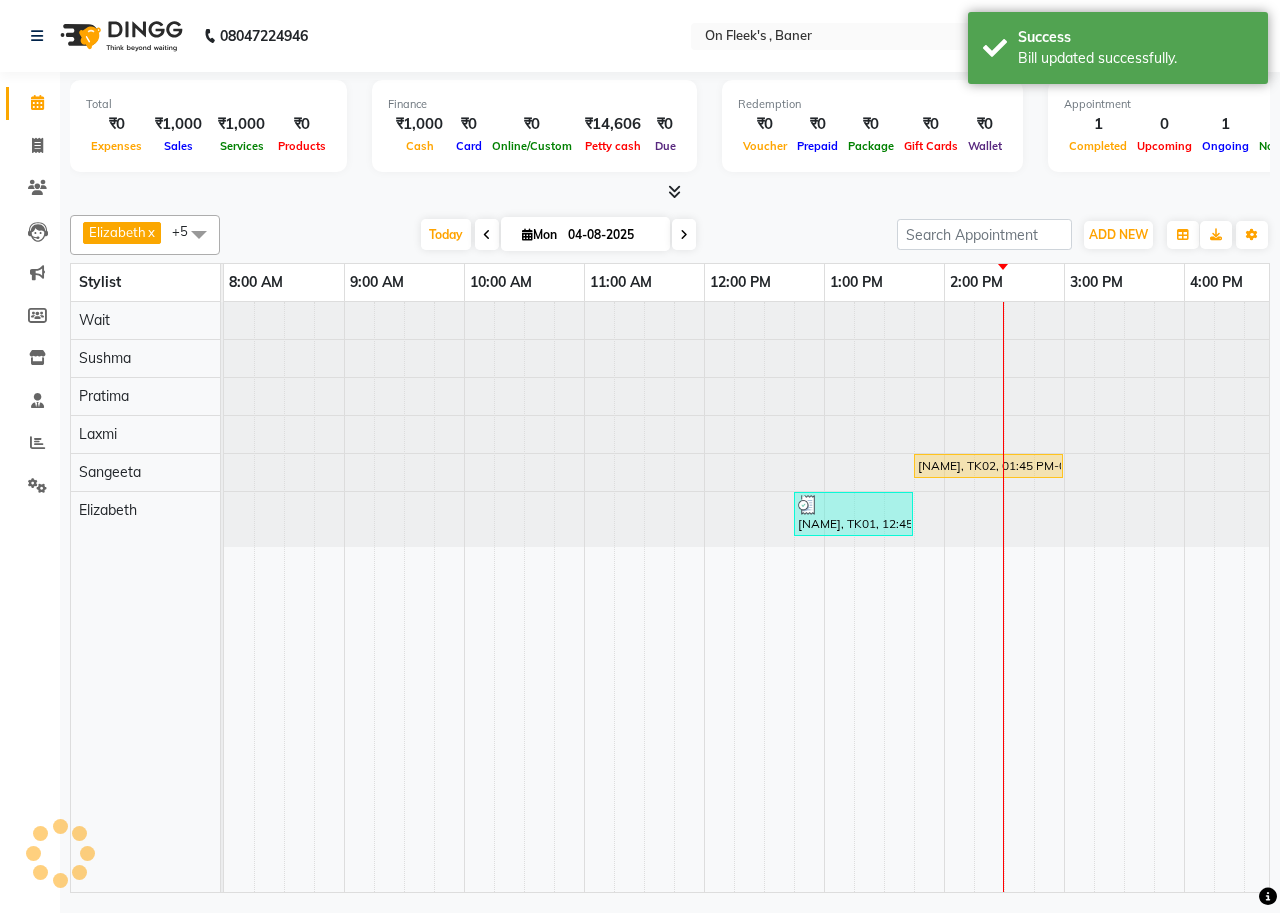 scroll, scrollTop: 0, scrollLeft: 0, axis: both 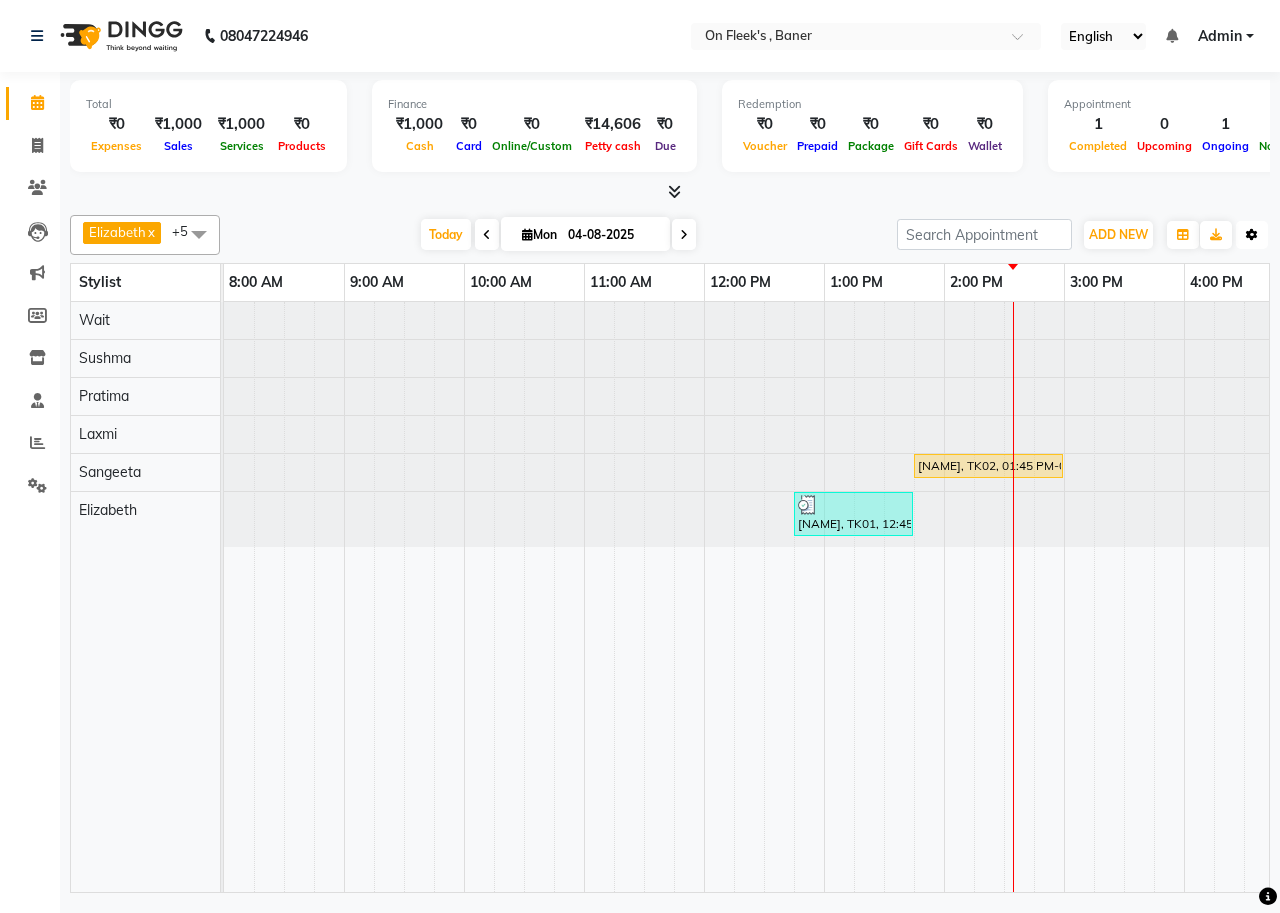 click at bounding box center [1252, 235] 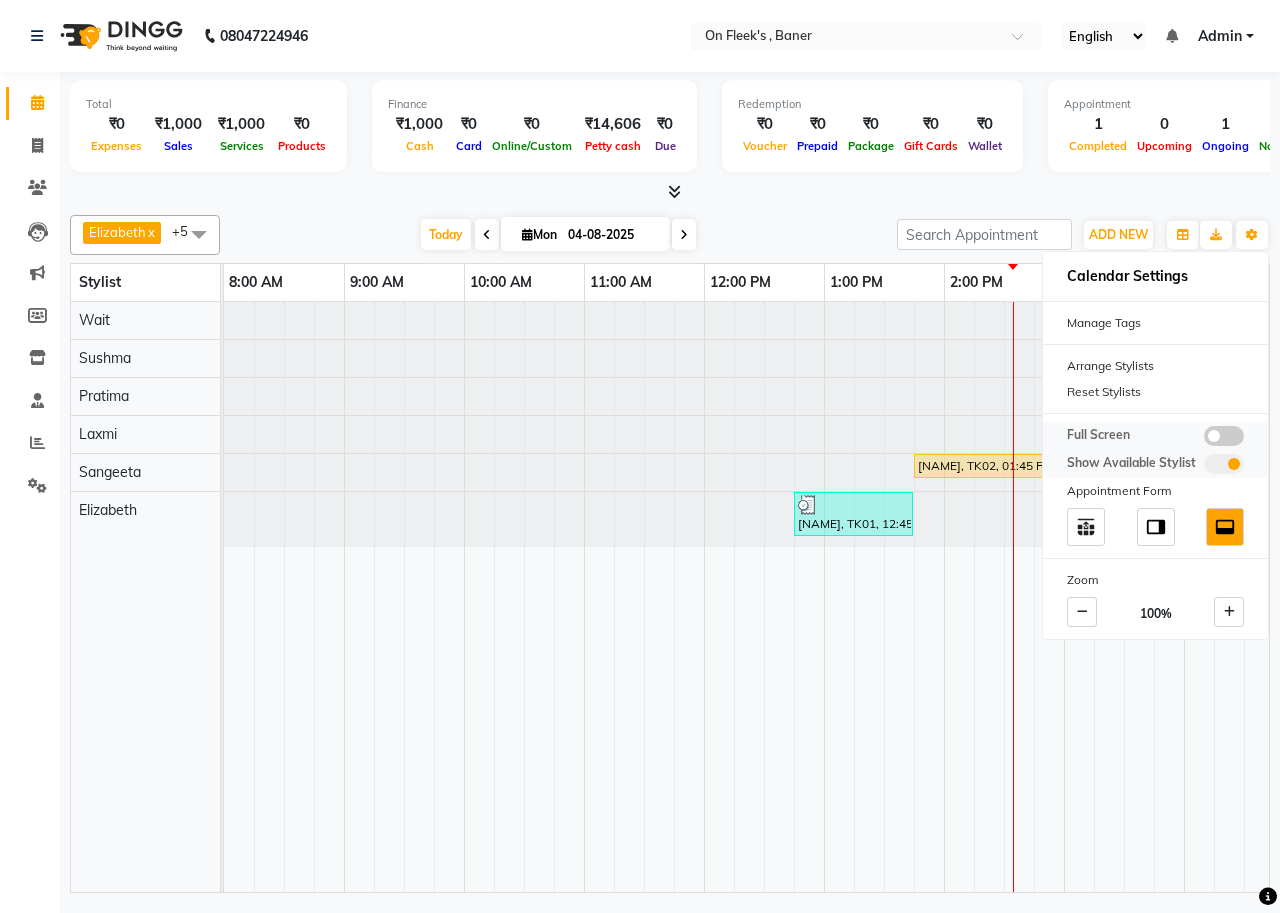 click at bounding box center [1224, 436] 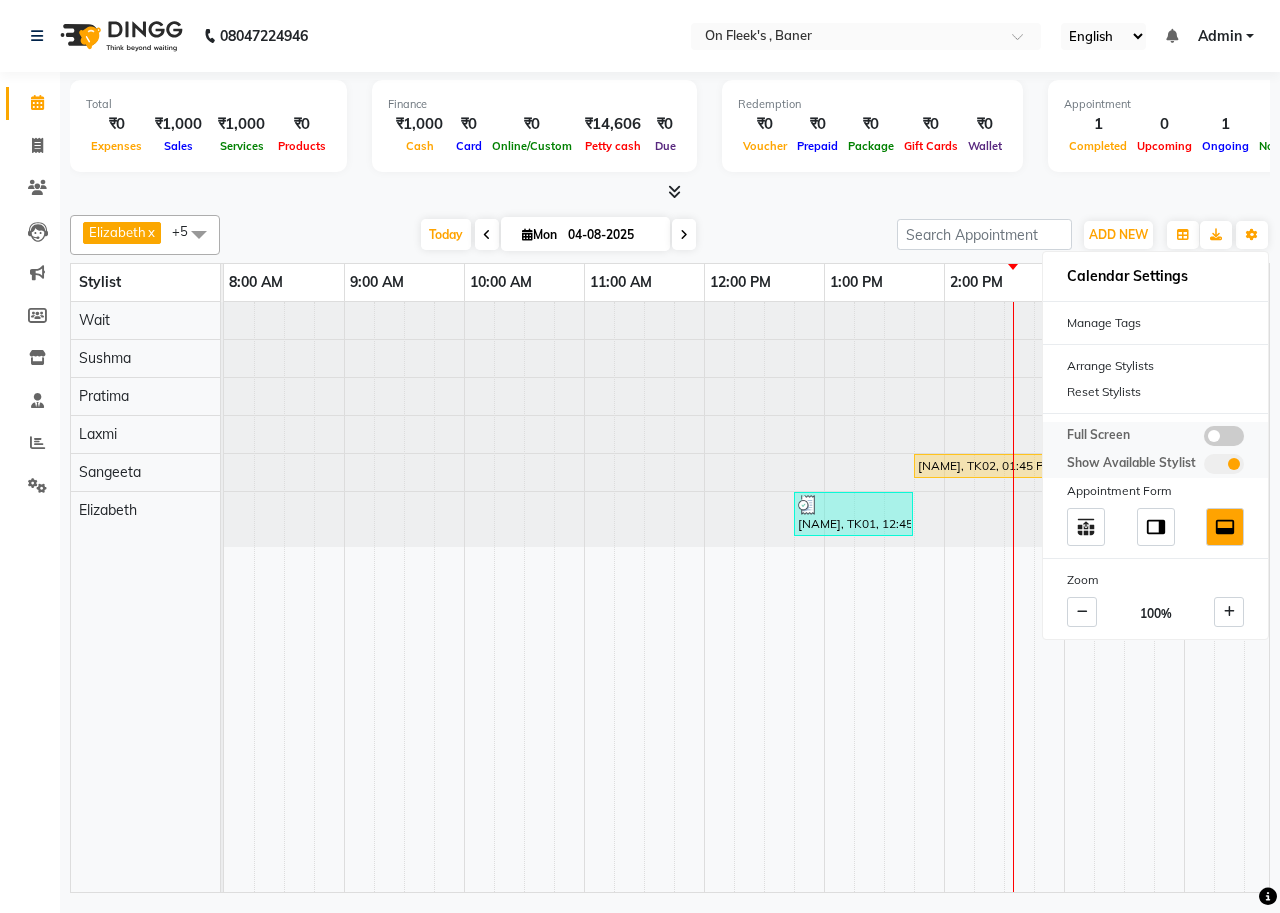 click at bounding box center (1204, 439) 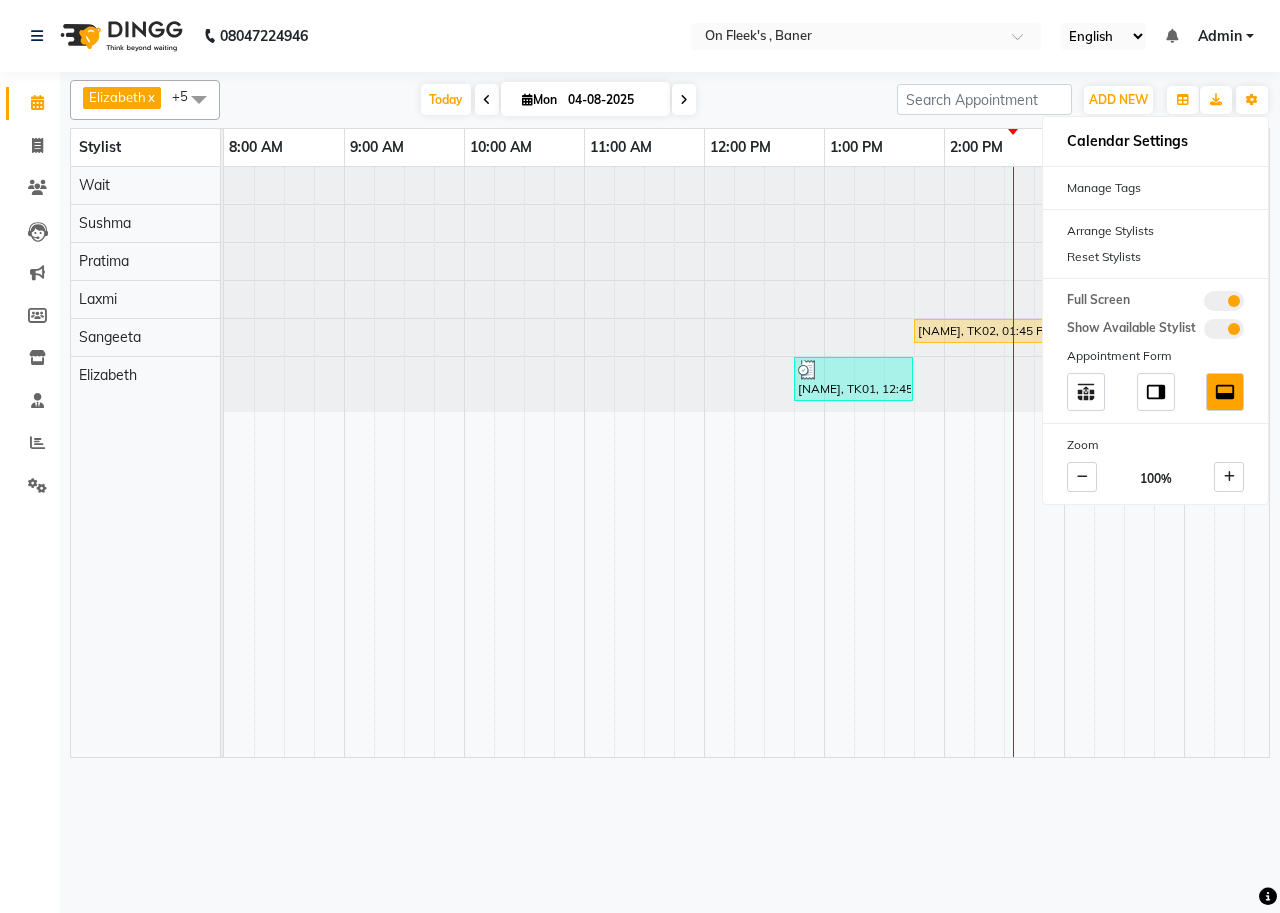 click on "Today  Mon 04-08-2025" at bounding box center (558, 100) 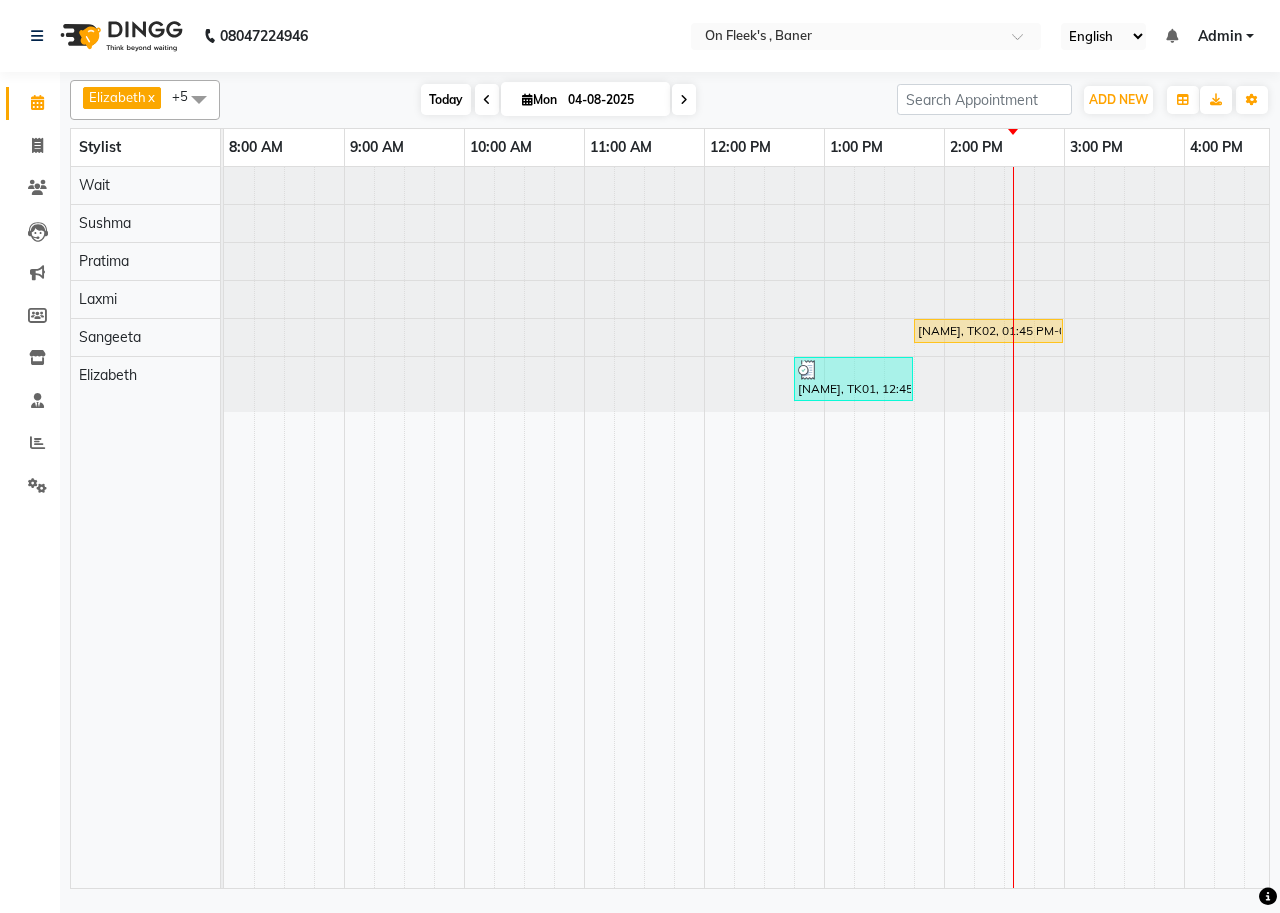 click on "Today" at bounding box center [446, 99] 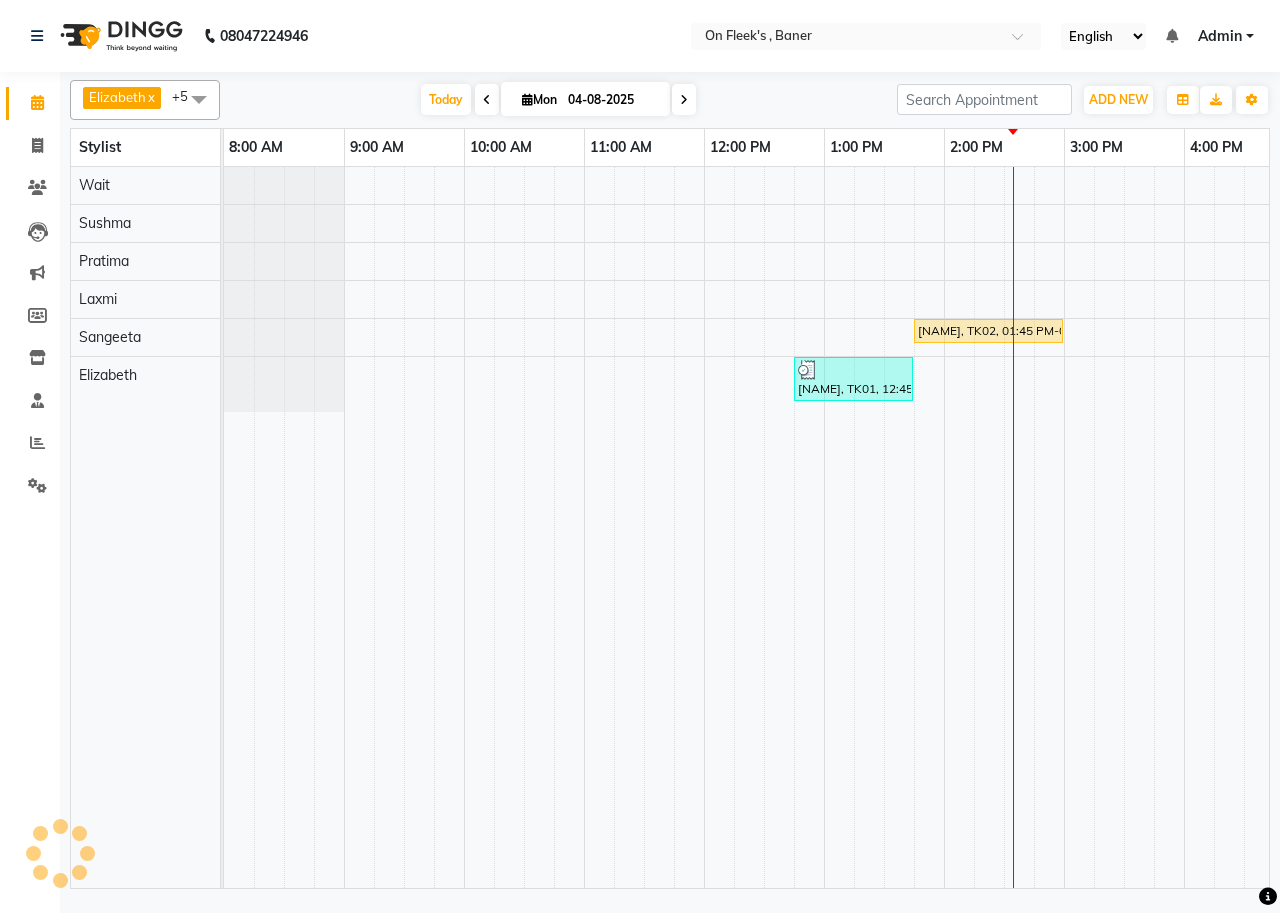 scroll, scrollTop: 0, scrollLeft: 721, axis: horizontal 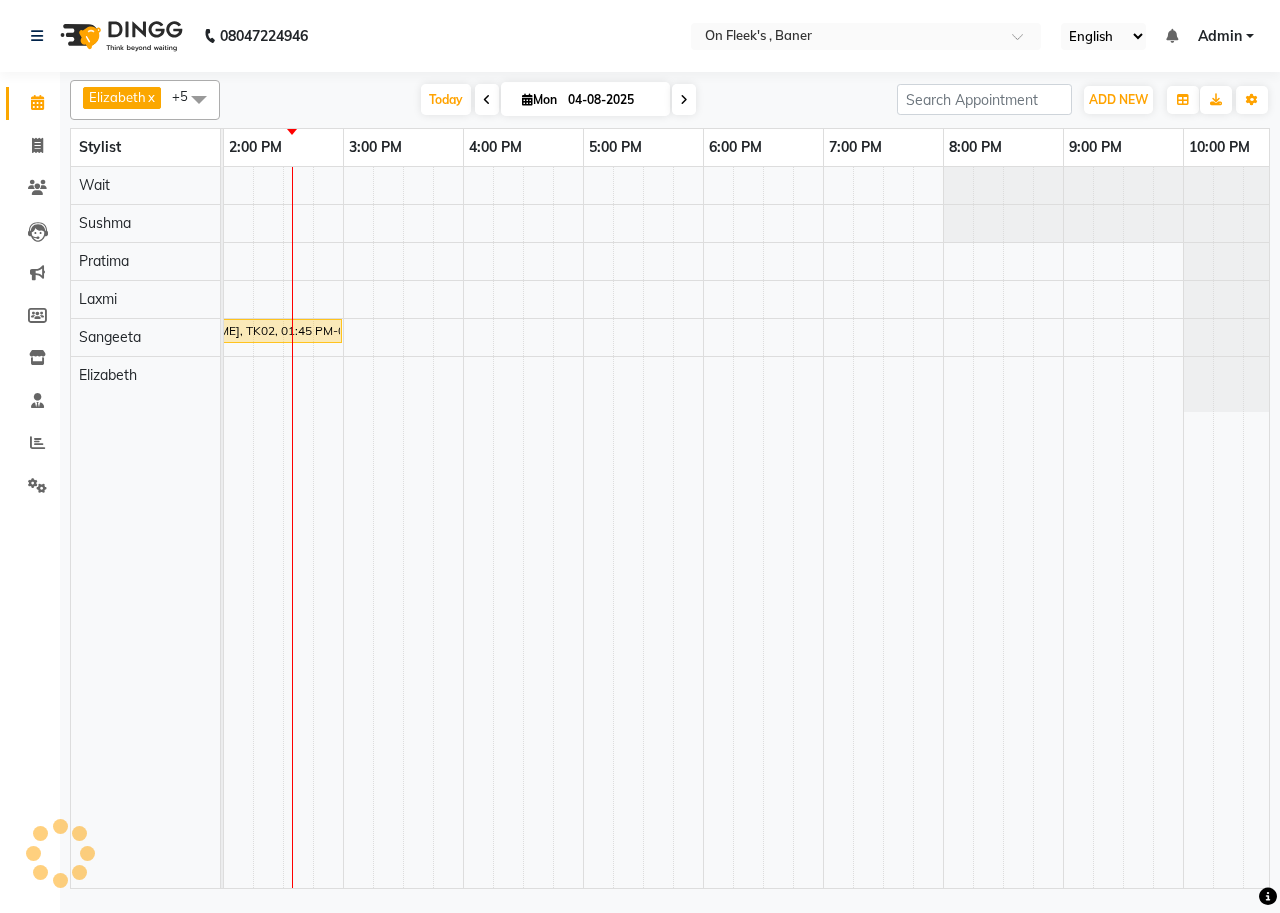 click on "[NAME] x [NAME] x [NAME] x [NAME] x [NAME] x Wait x +5 Select All [NAME] [NAME] [NAME] [NAME] [NAME] [NAME] Wait Group By  Staff View   Room View  View as Vertical  Vertical - Week View  Horizontal  Horizontal - Week View  List  Toggle Dropdown Calendar Settings Manage Tags   Arrange Stylists   Reset Stylists  Full Screen  Show Available Stylist  Appointment Form Zoom 100% Stylist 8:00 AM 9:00 AM 10:00 AM 11:00 AM 12:00 PM 1:00 PM 2:00 PM 3:00 PM 4:00 PM 5:00 PM 6:00 PM 7:00 PM 8:00 PM 9:00 PM 10:00 PM Wait [NAME] [NAME] [NAME] [NAME] [NAME]" 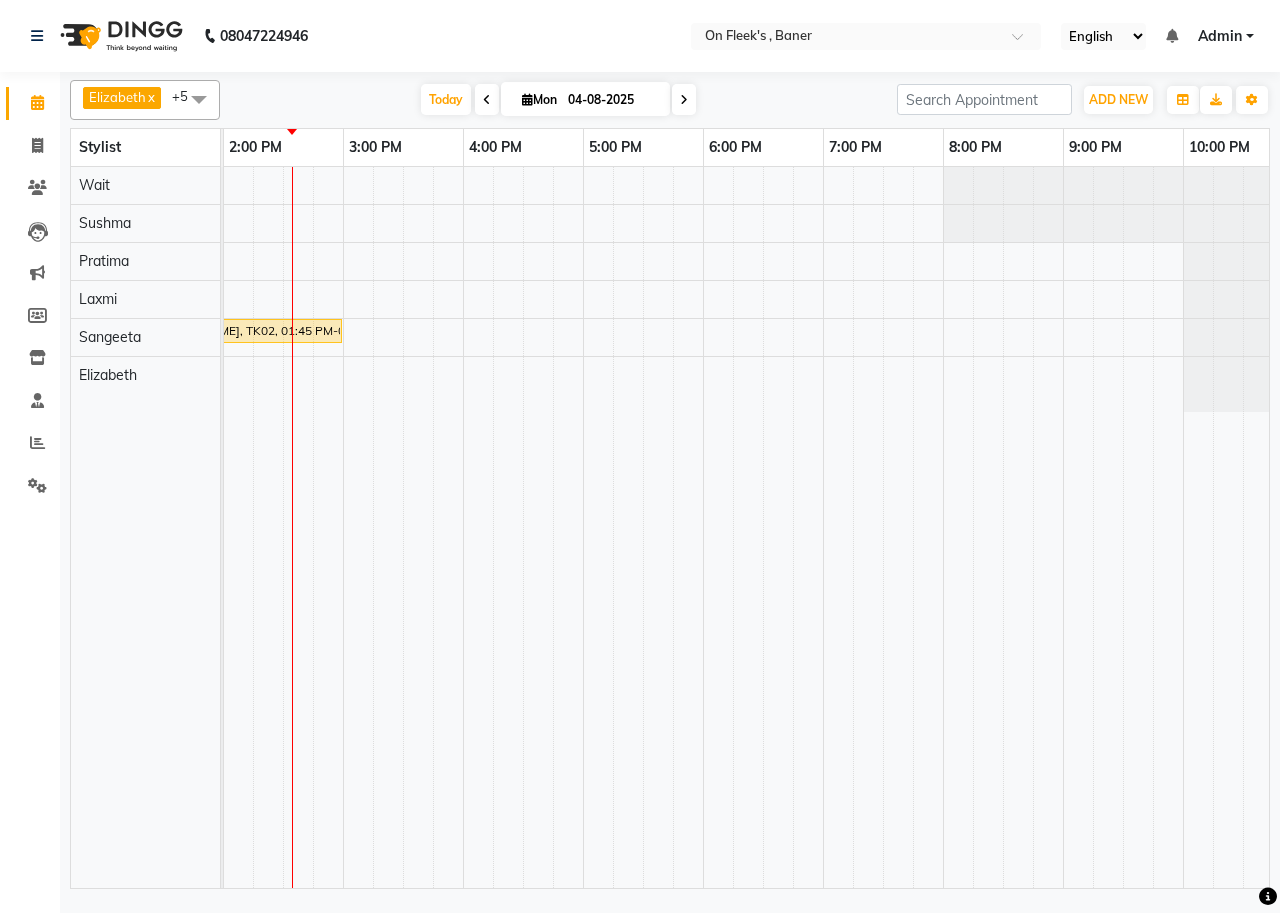 scroll, scrollTop: 0, scrollLeft: 392, axis: horizontal 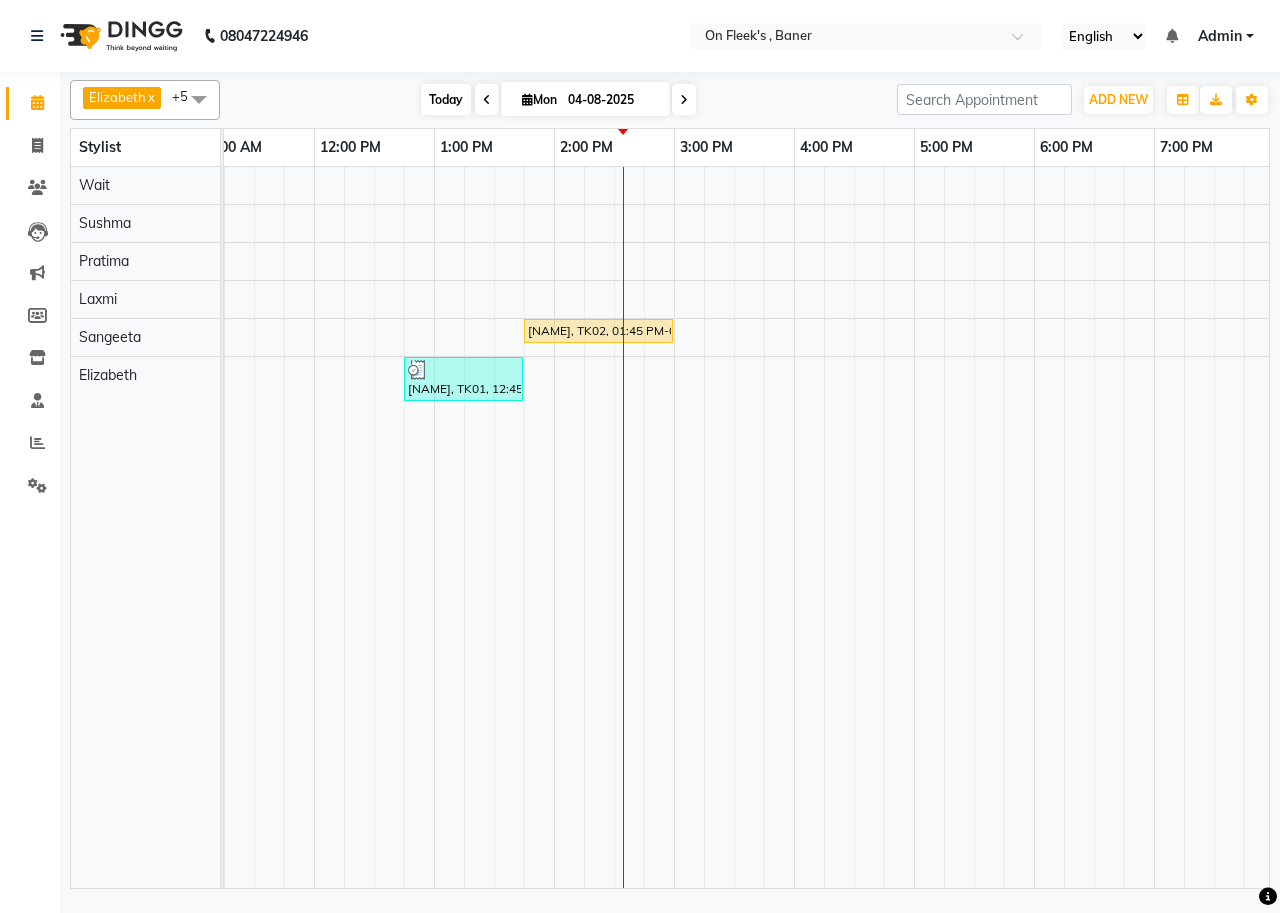 click on "Today" at bounding box center [446, 99] 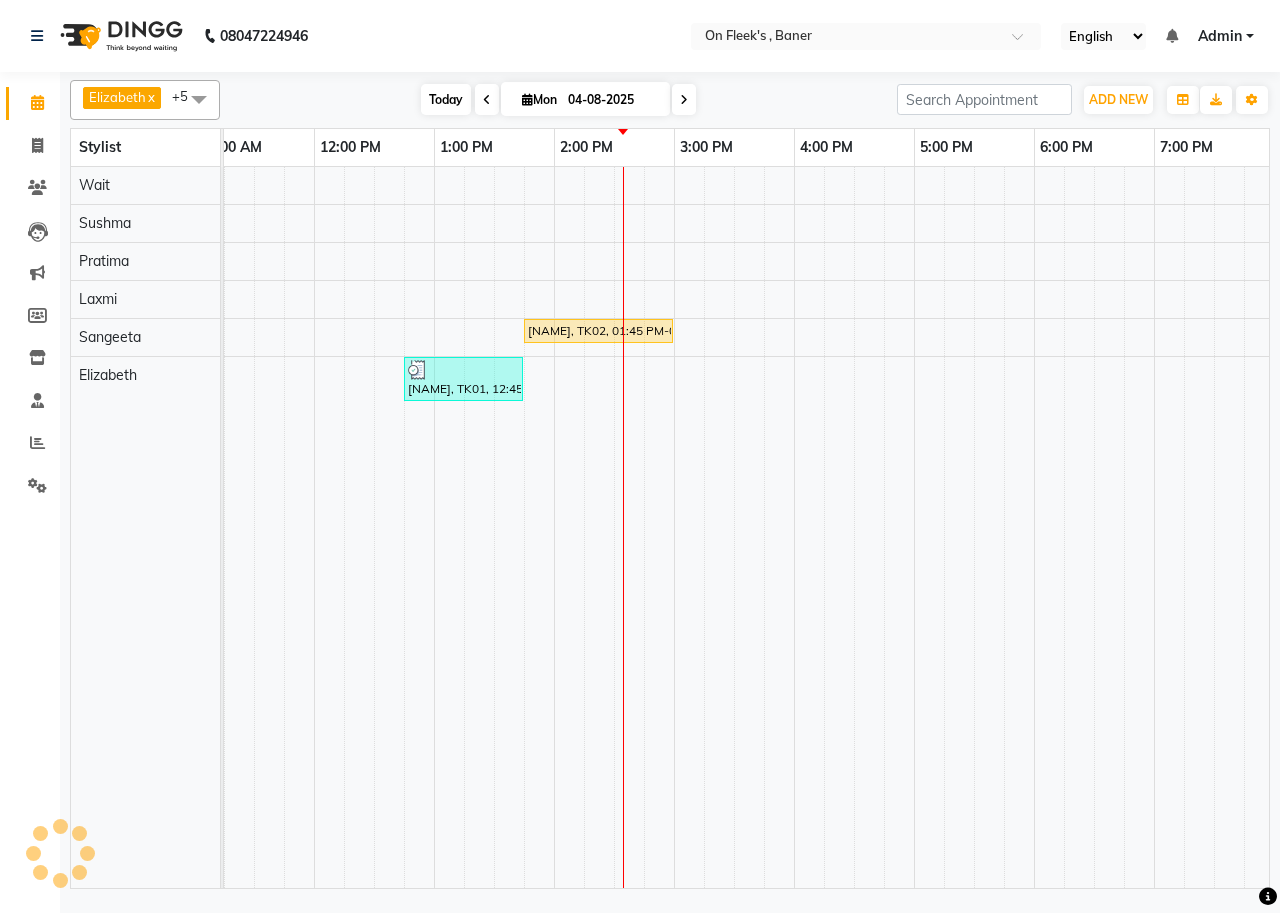 scroll, scrollTop: 0, scrollLeft: 721, axis: horizontal 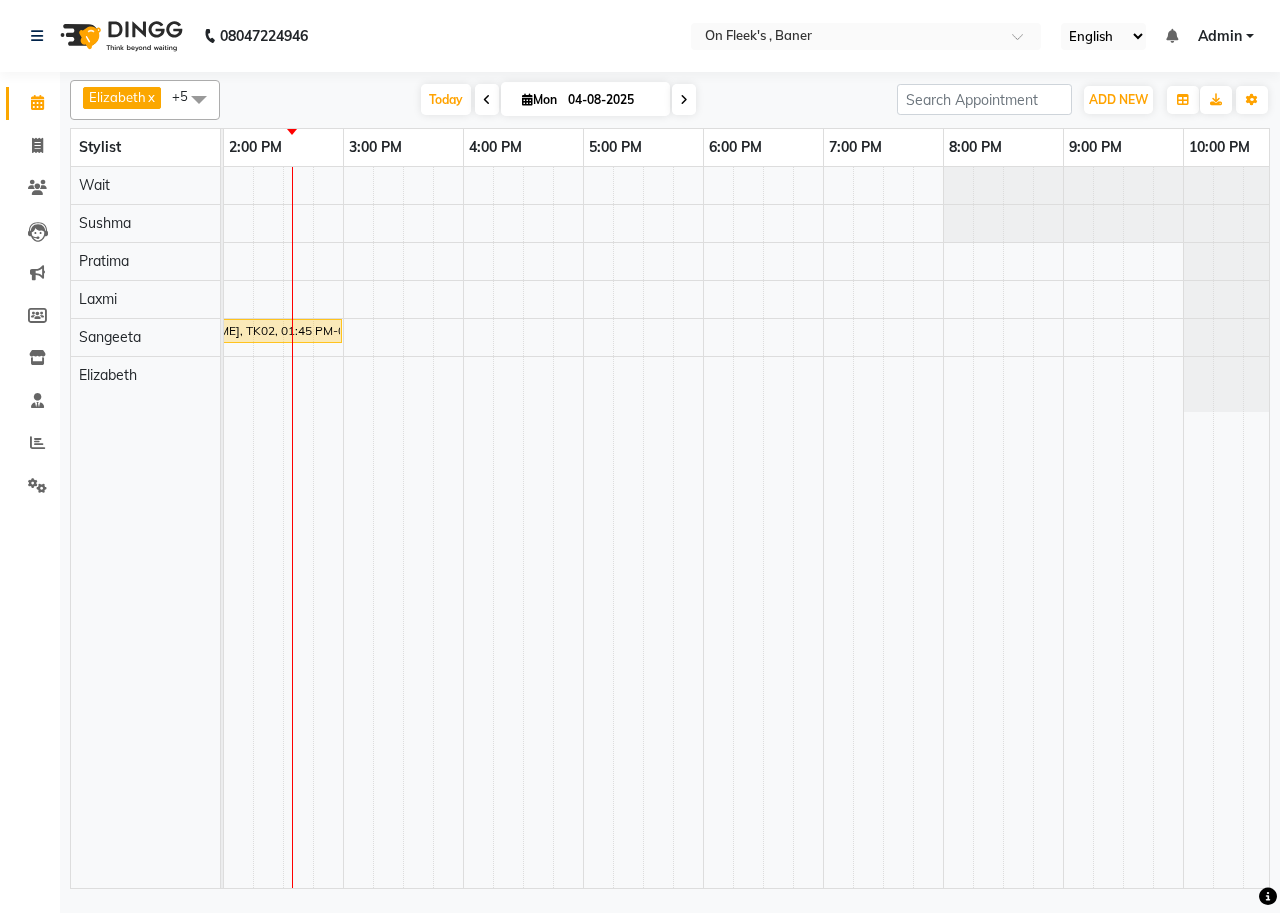 click on "Today  Mon 04-08-2025" at bounding box center [558, 100] 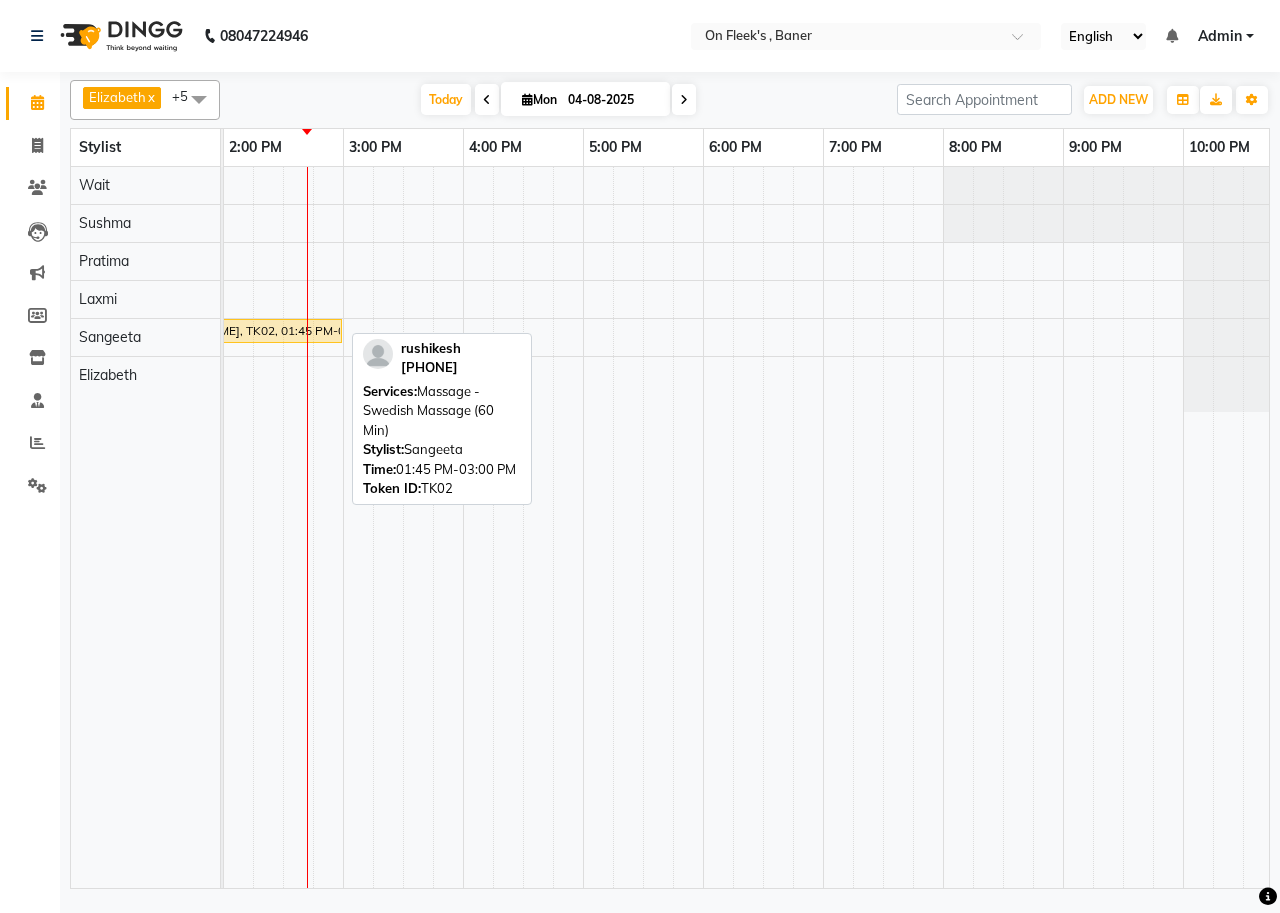 click on "[NAME], TK02, 01:45 PM-03:00 PM, Massage -Swedish  Massage (60 Min)" at bounding box center (267, 331) 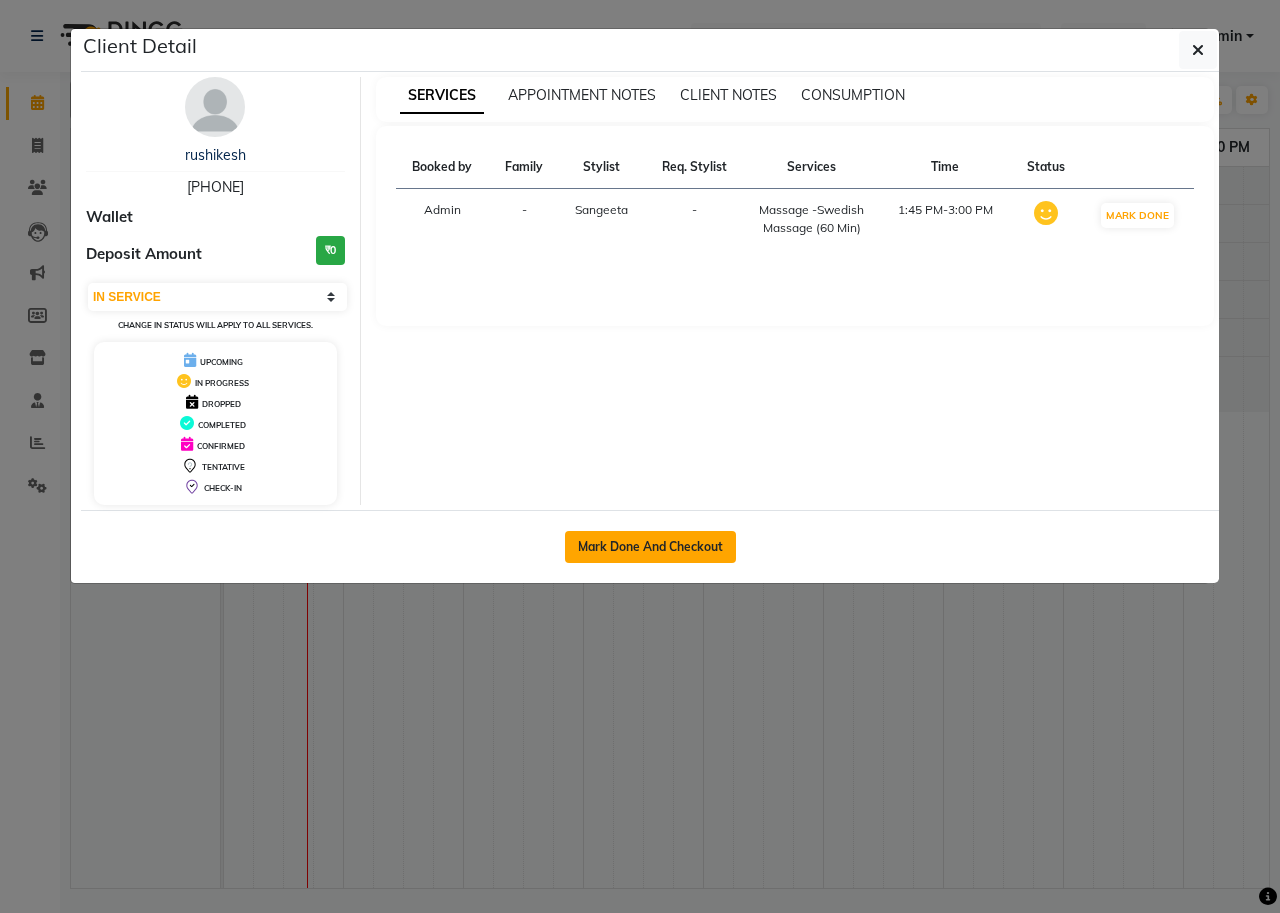 click on "Mark Done And Checkout" 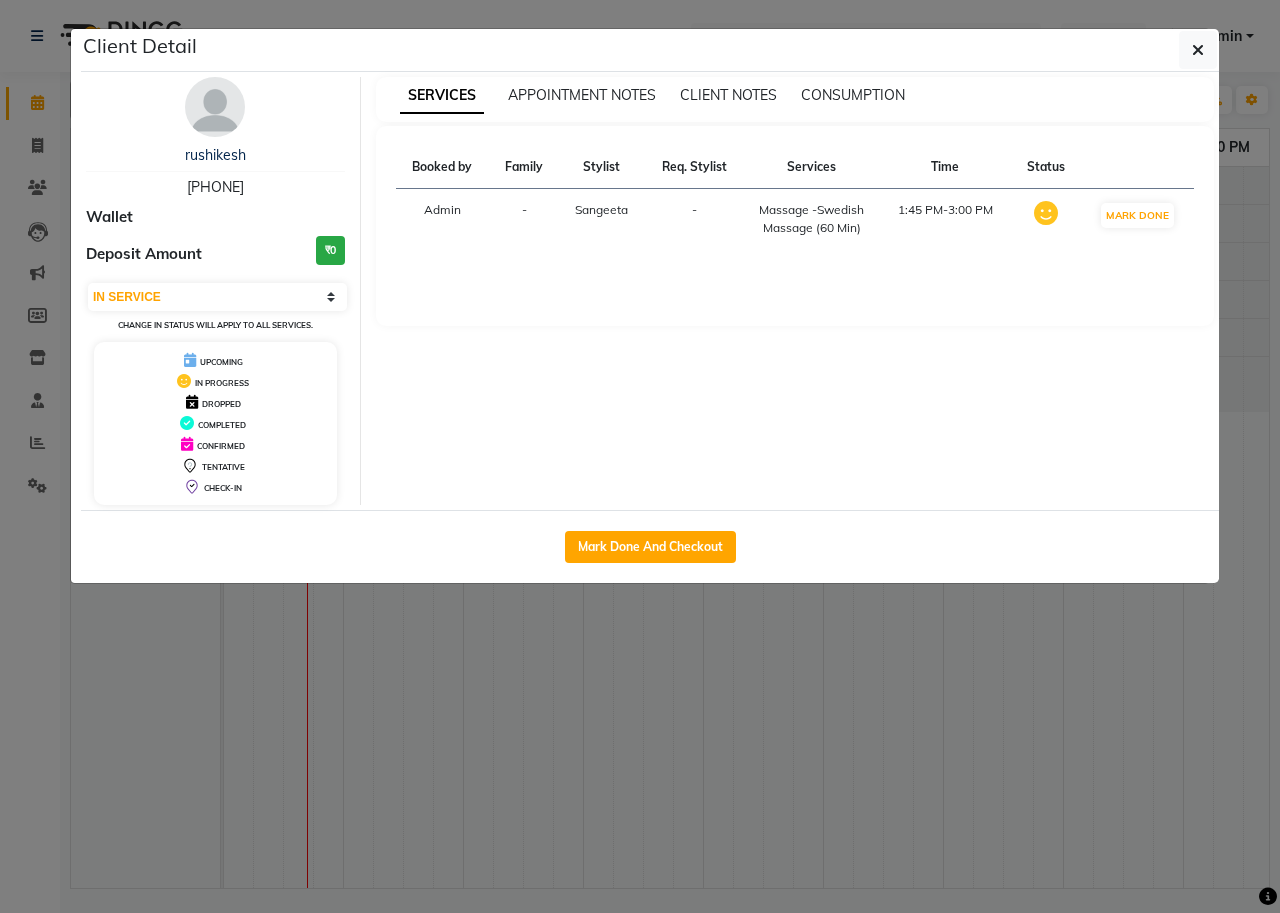 select on "632" 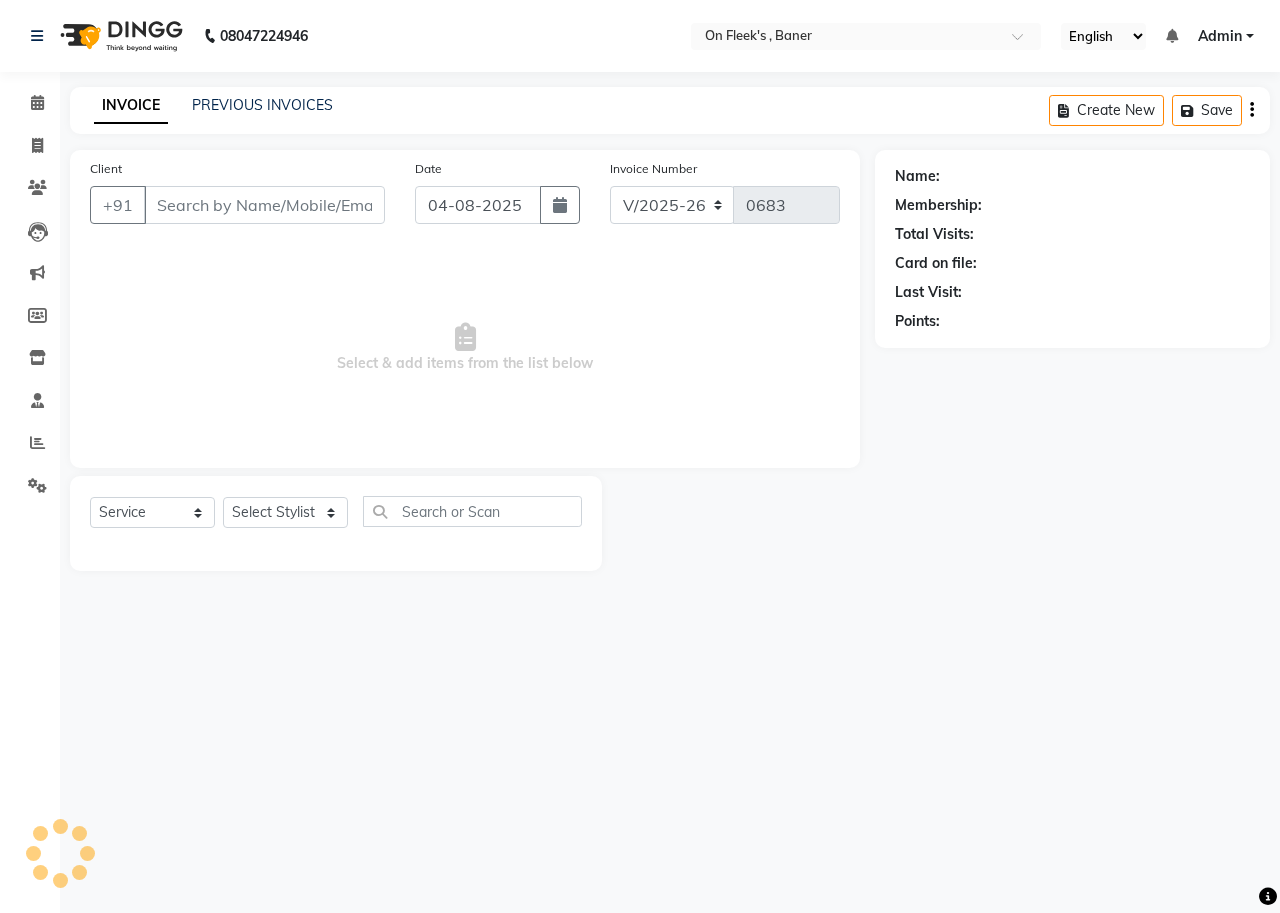 type on "[PHONE]" 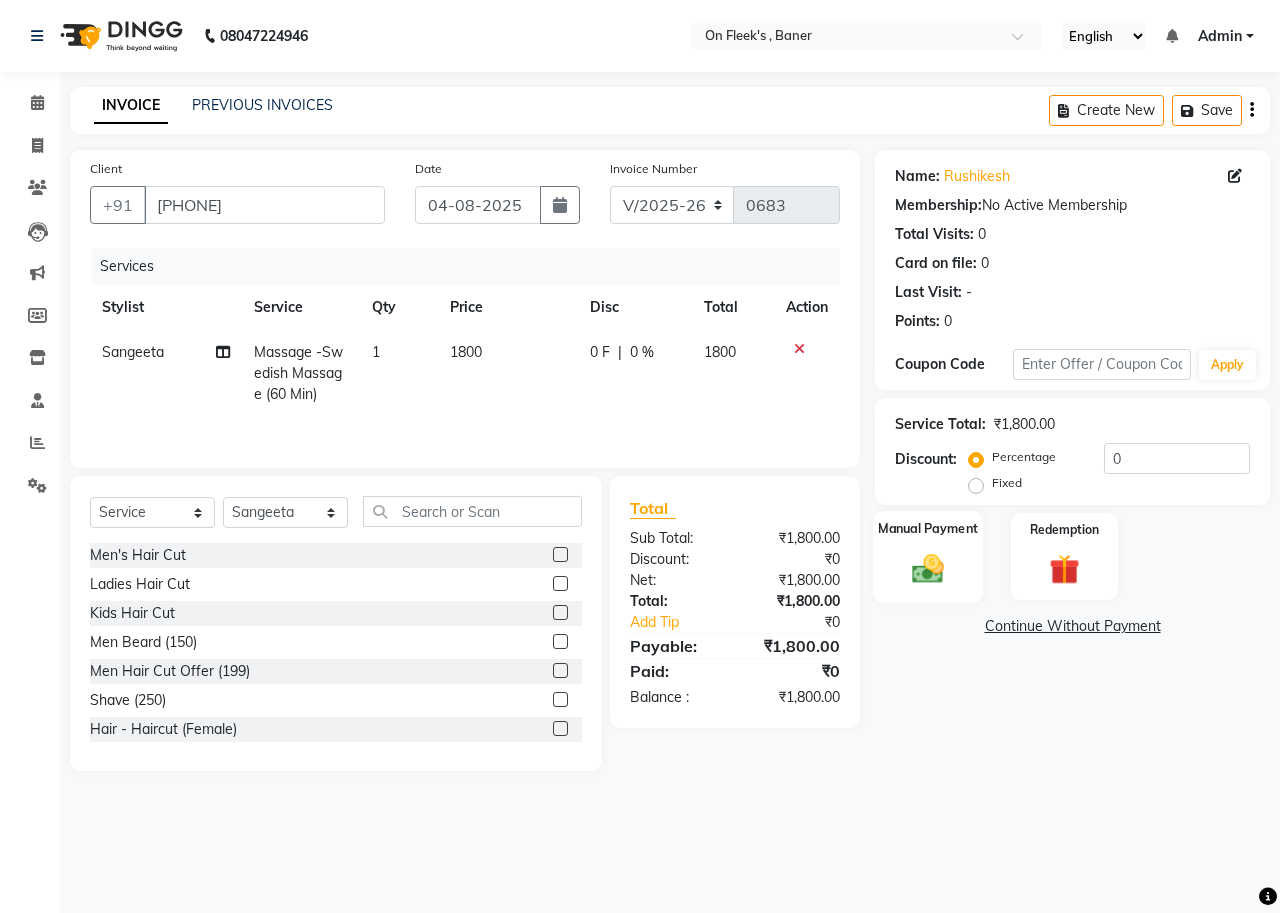 click 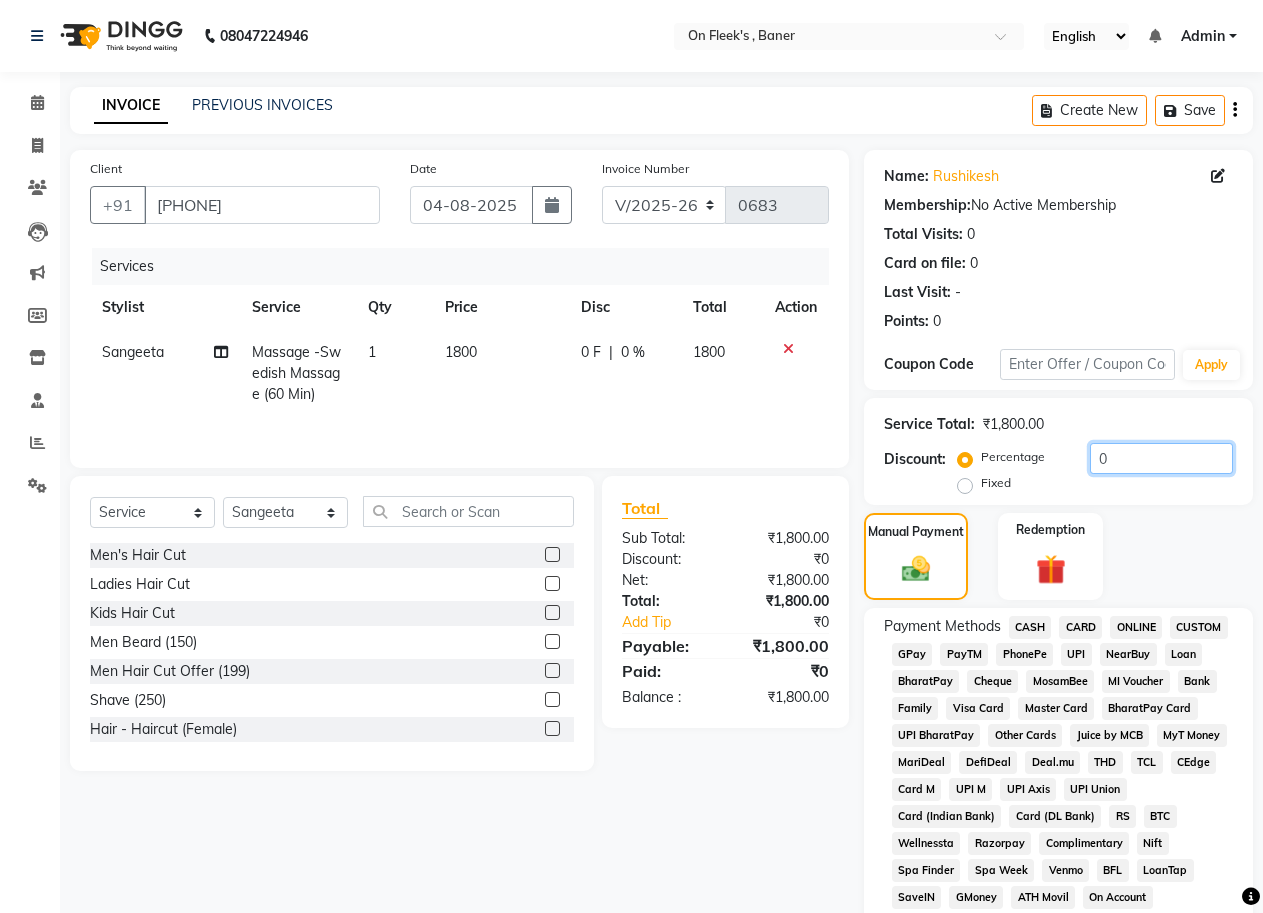 click on "0" 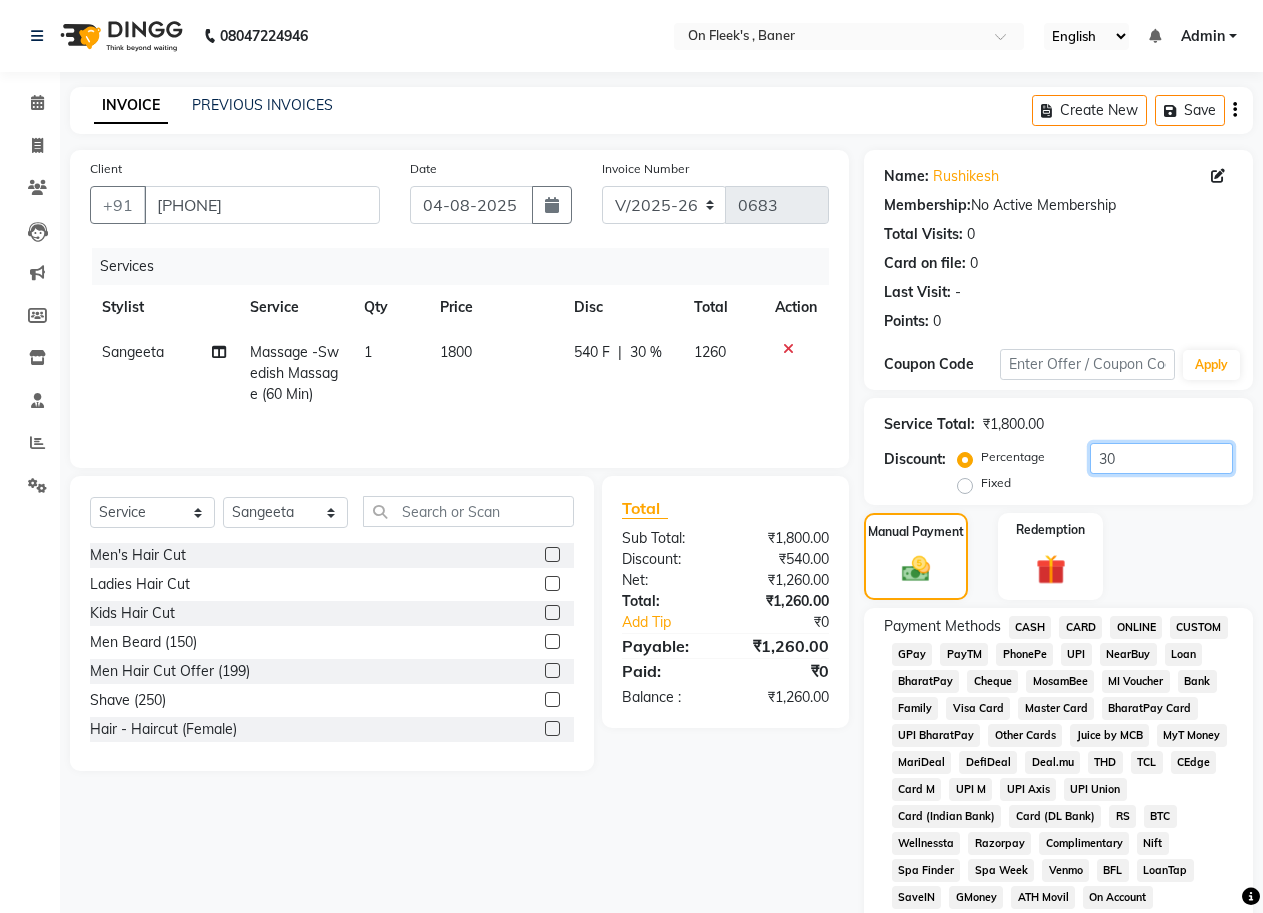 type on "30" 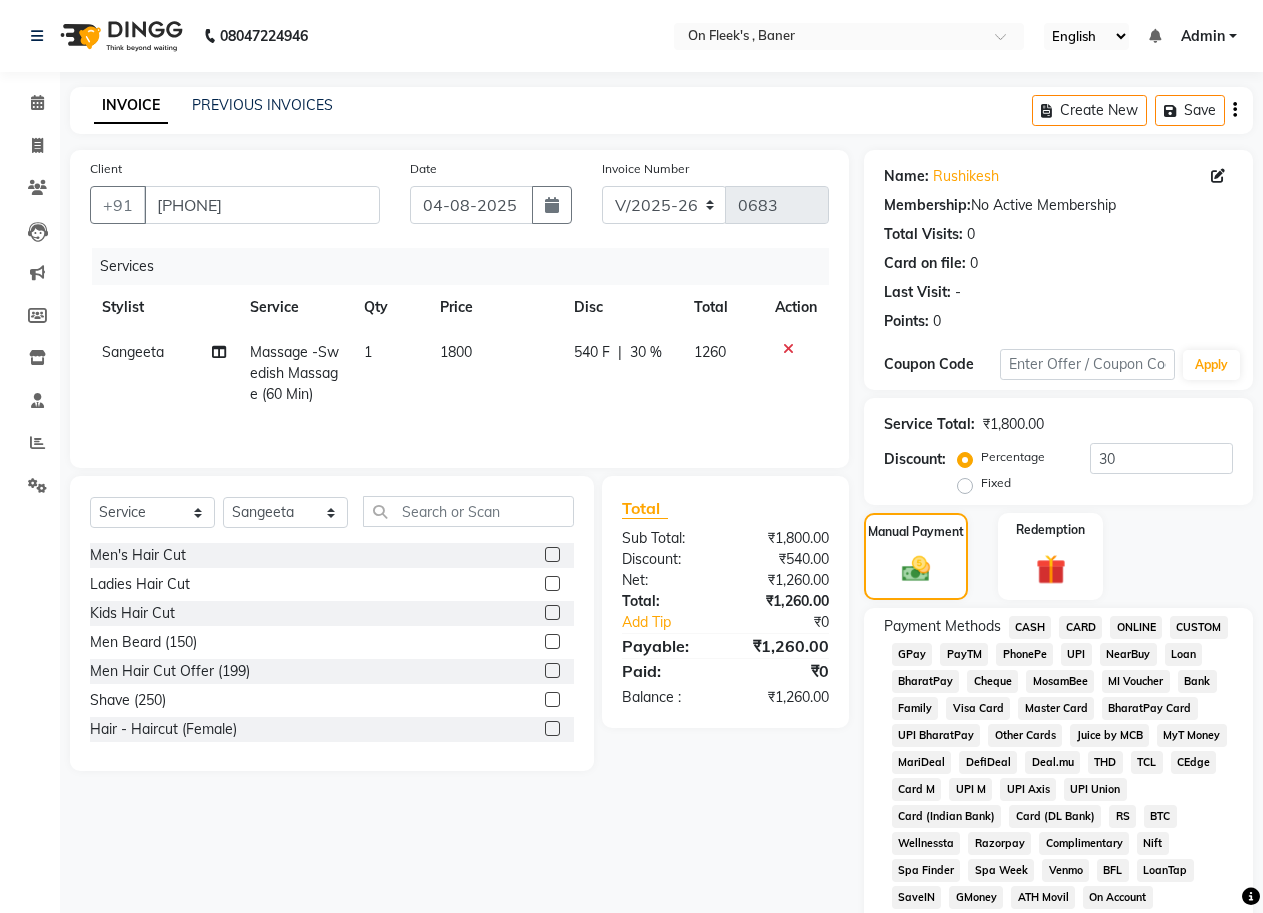 click on "GPay" 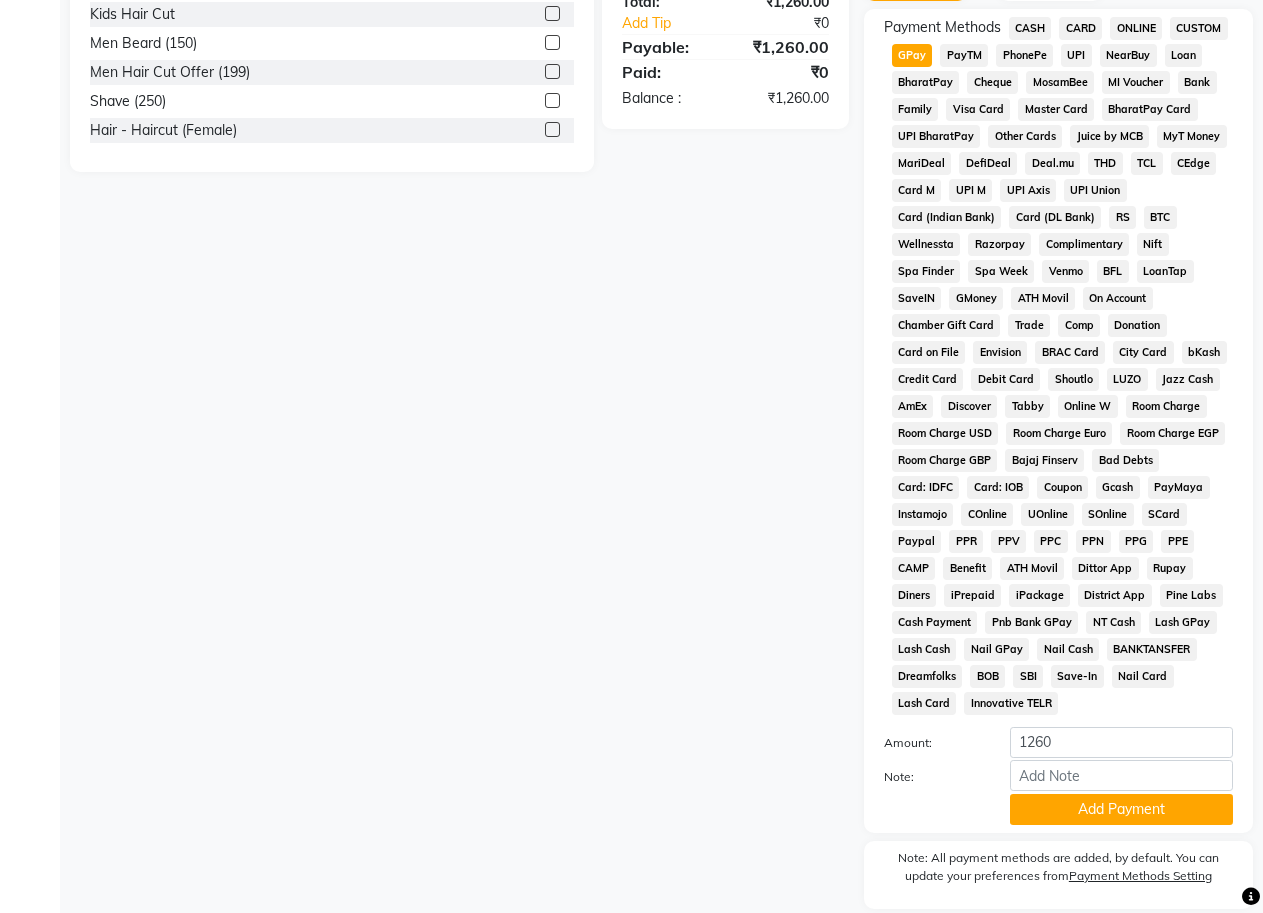 scroll, scrollTop: 600, scrollLeft: 0, axis: vertical 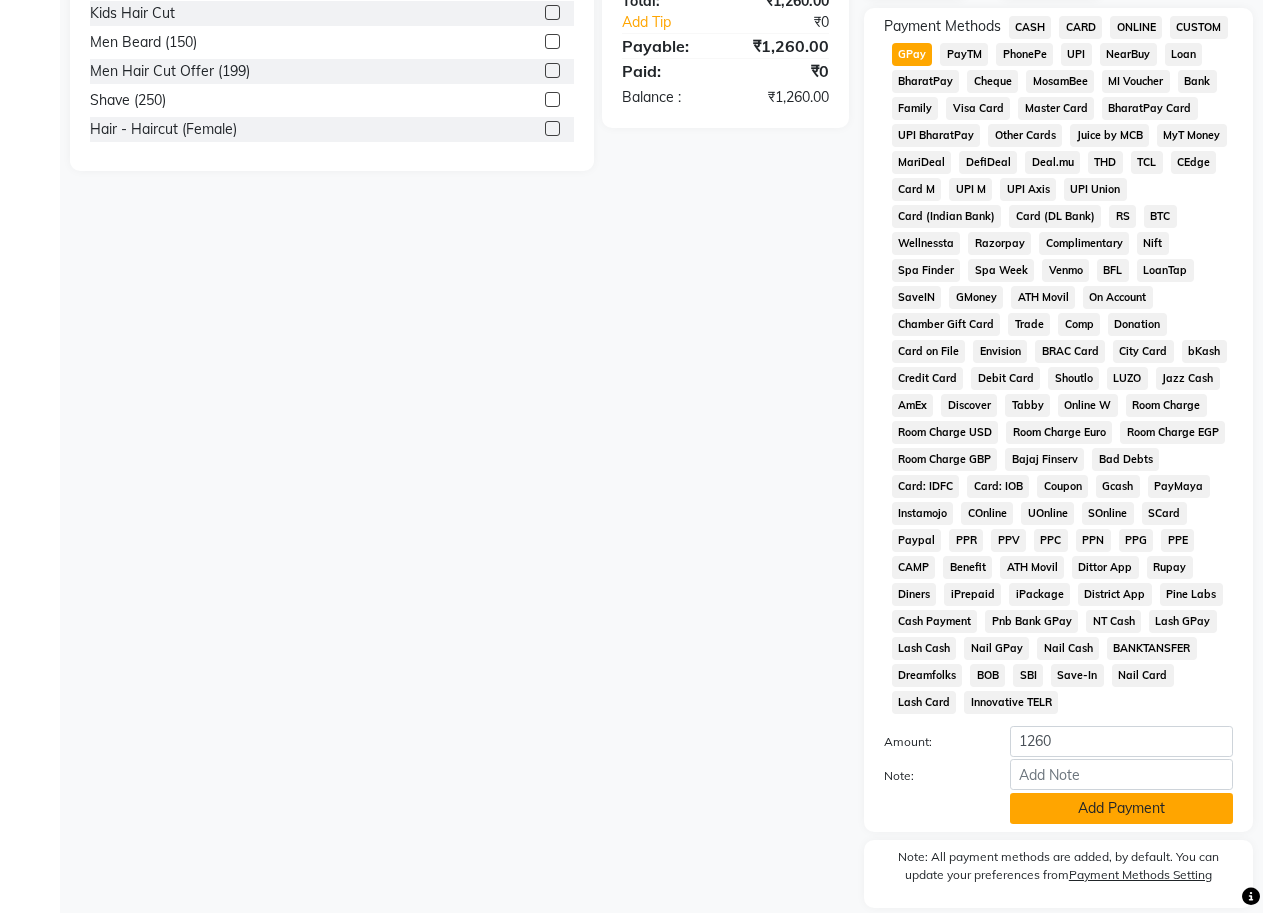 click on "Add Payment" 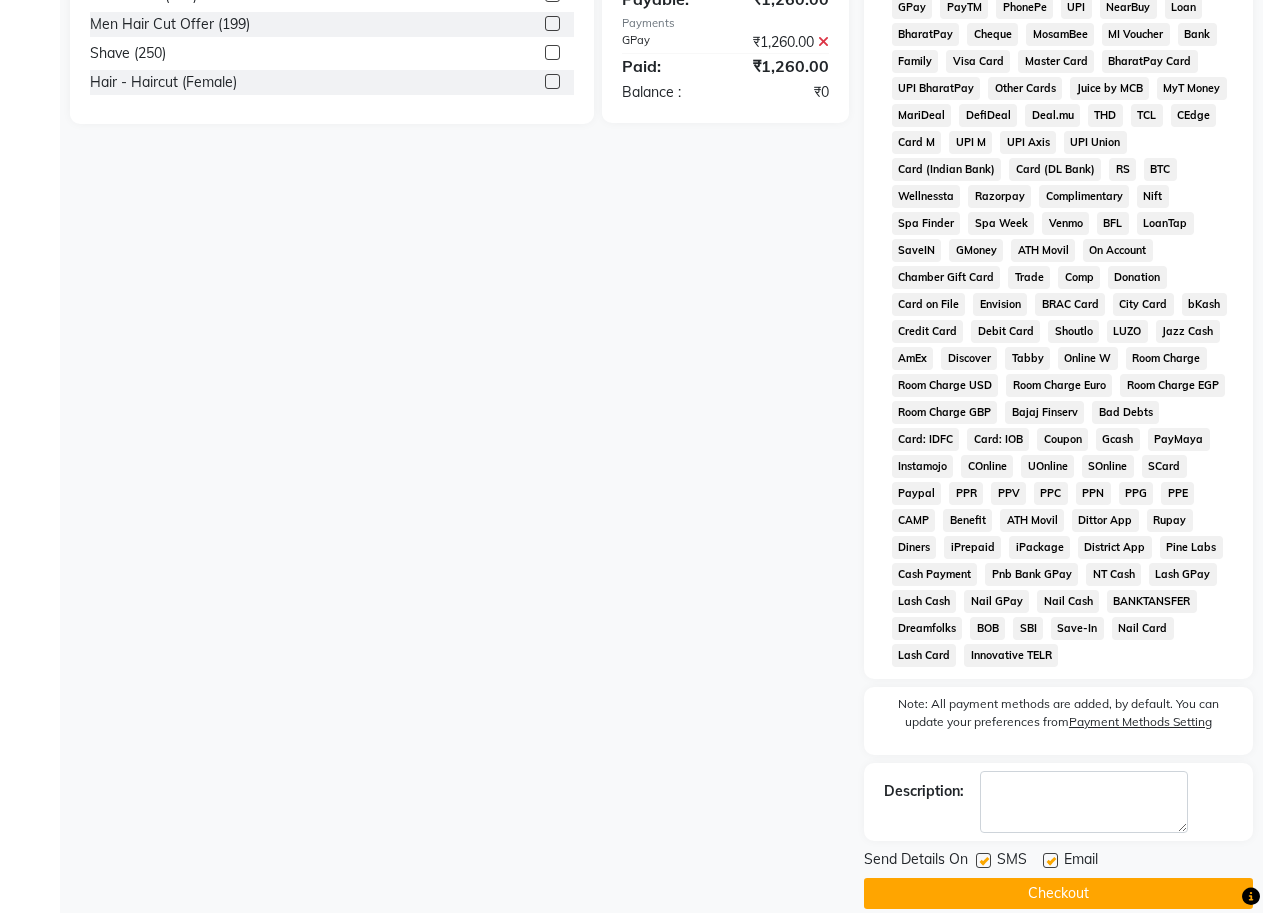 scroll, scrollTop: 673, scrollLeft: 0, axis: vertical 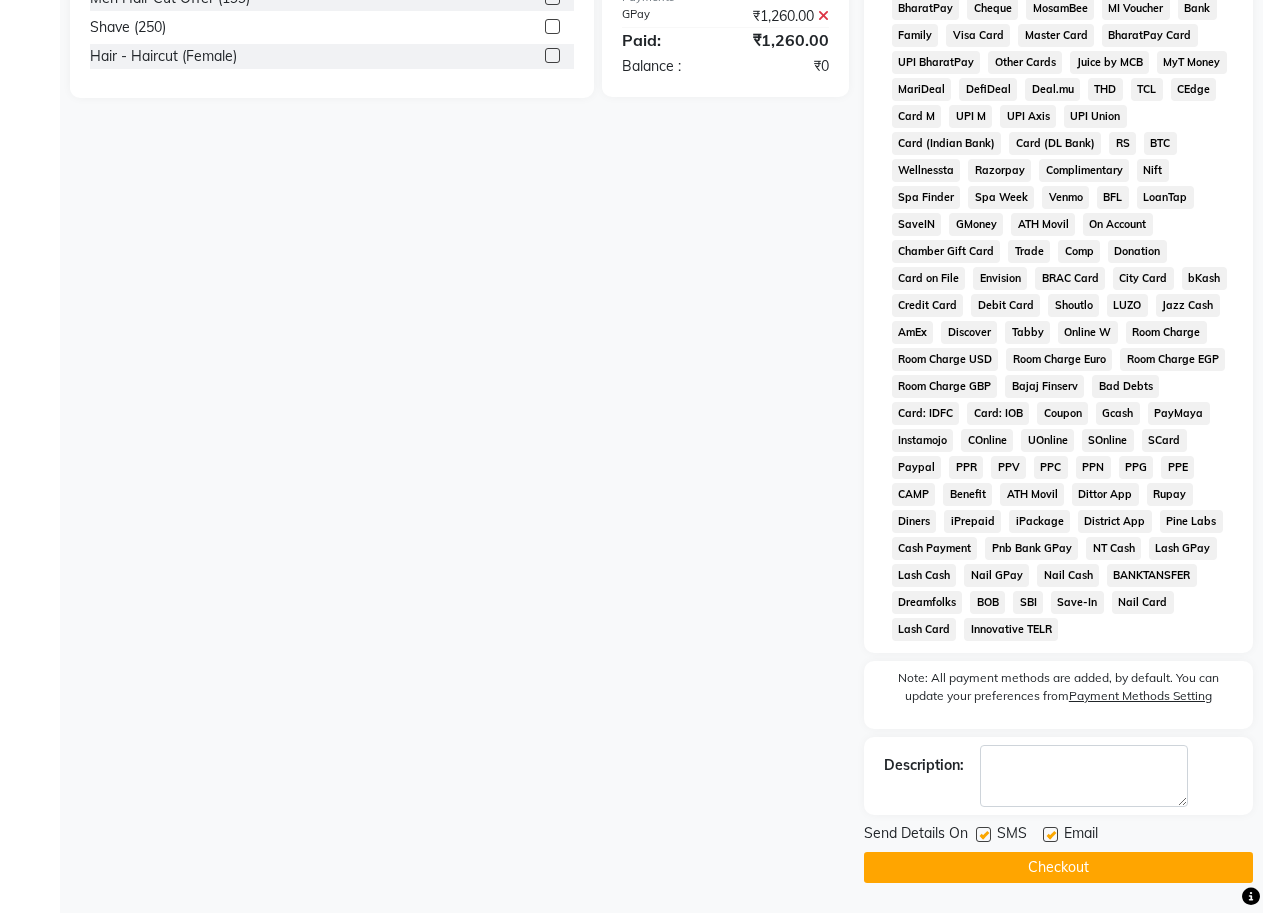 click 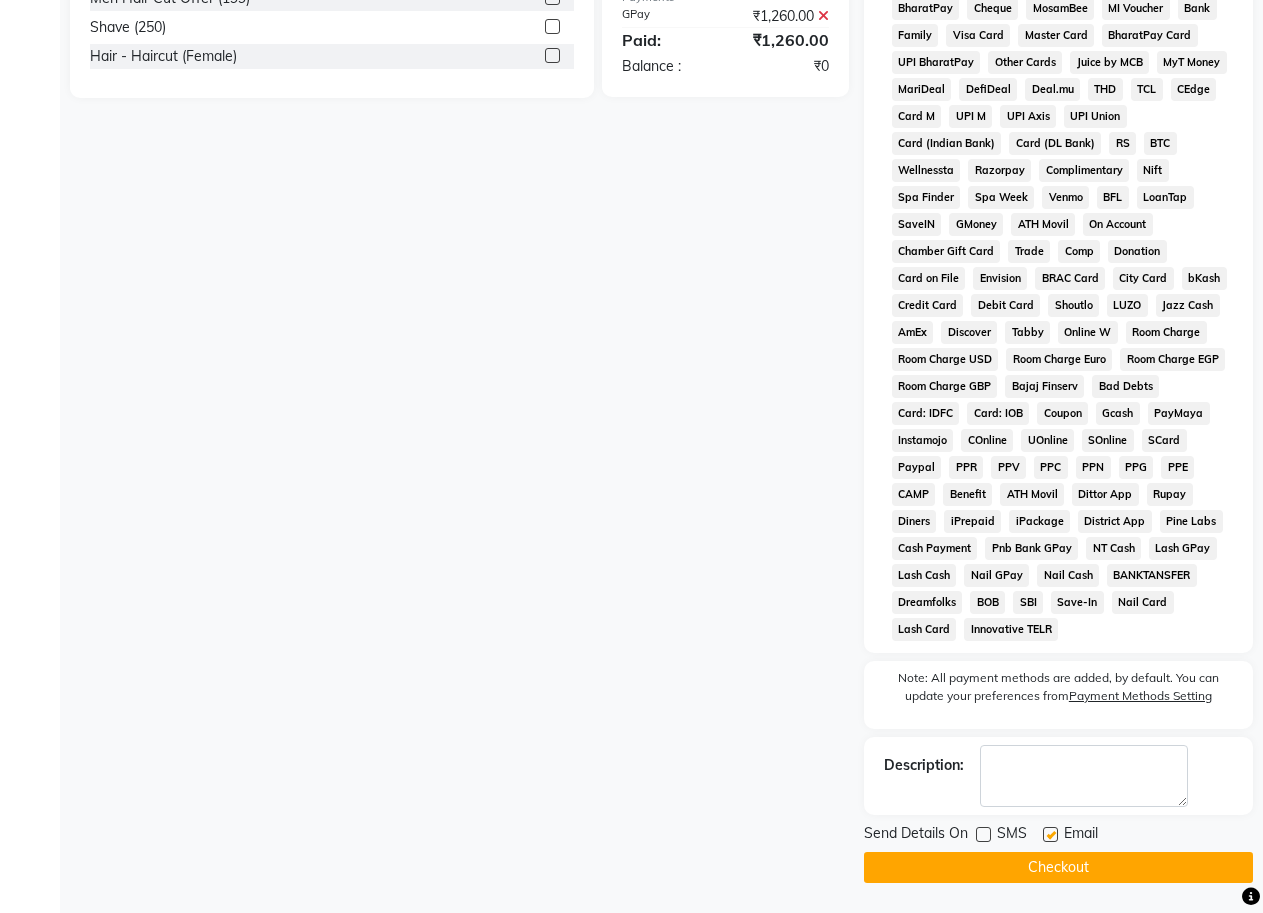 click on "Checkout" 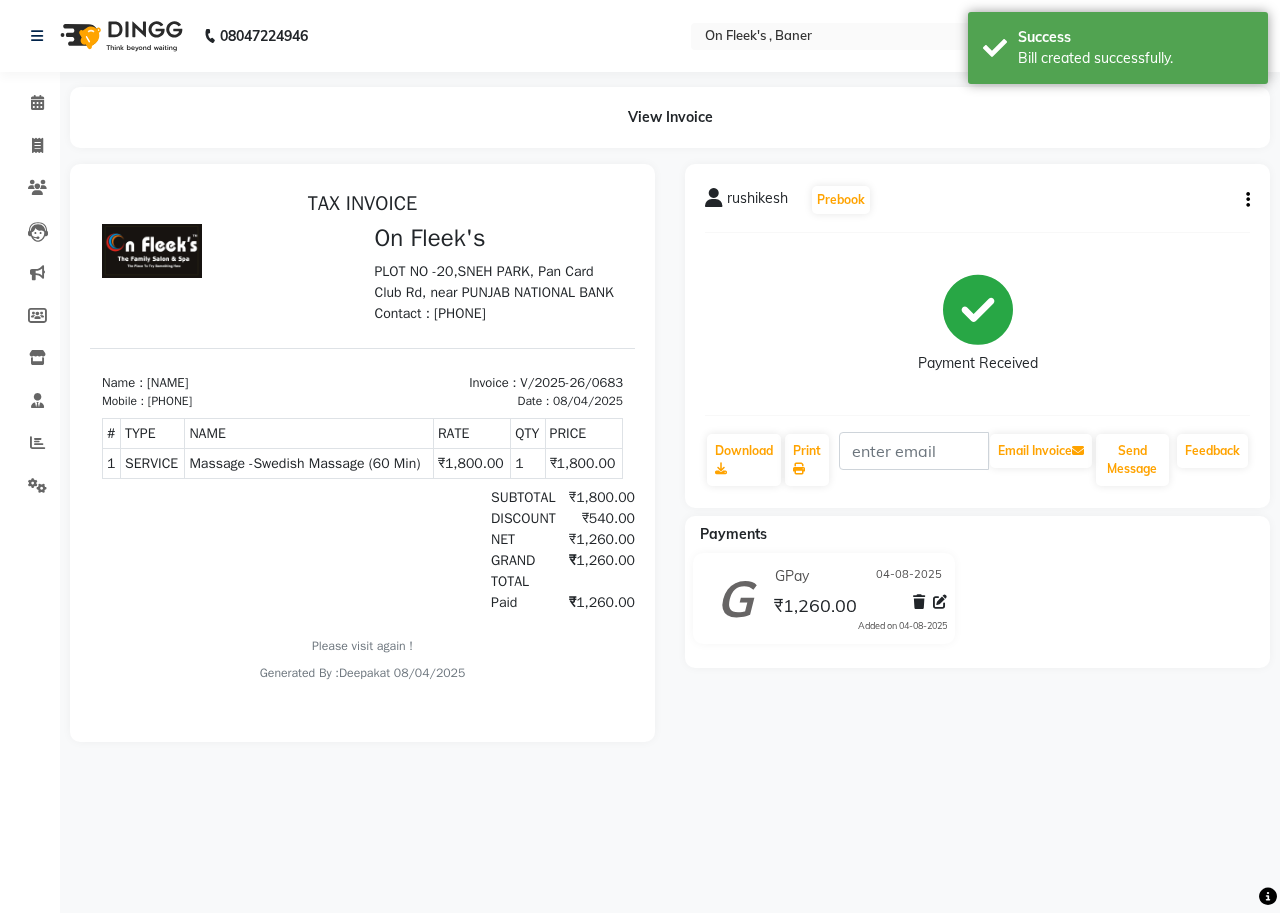 scroll, scrollTop: 0, scrollLeft: 0, axis: both 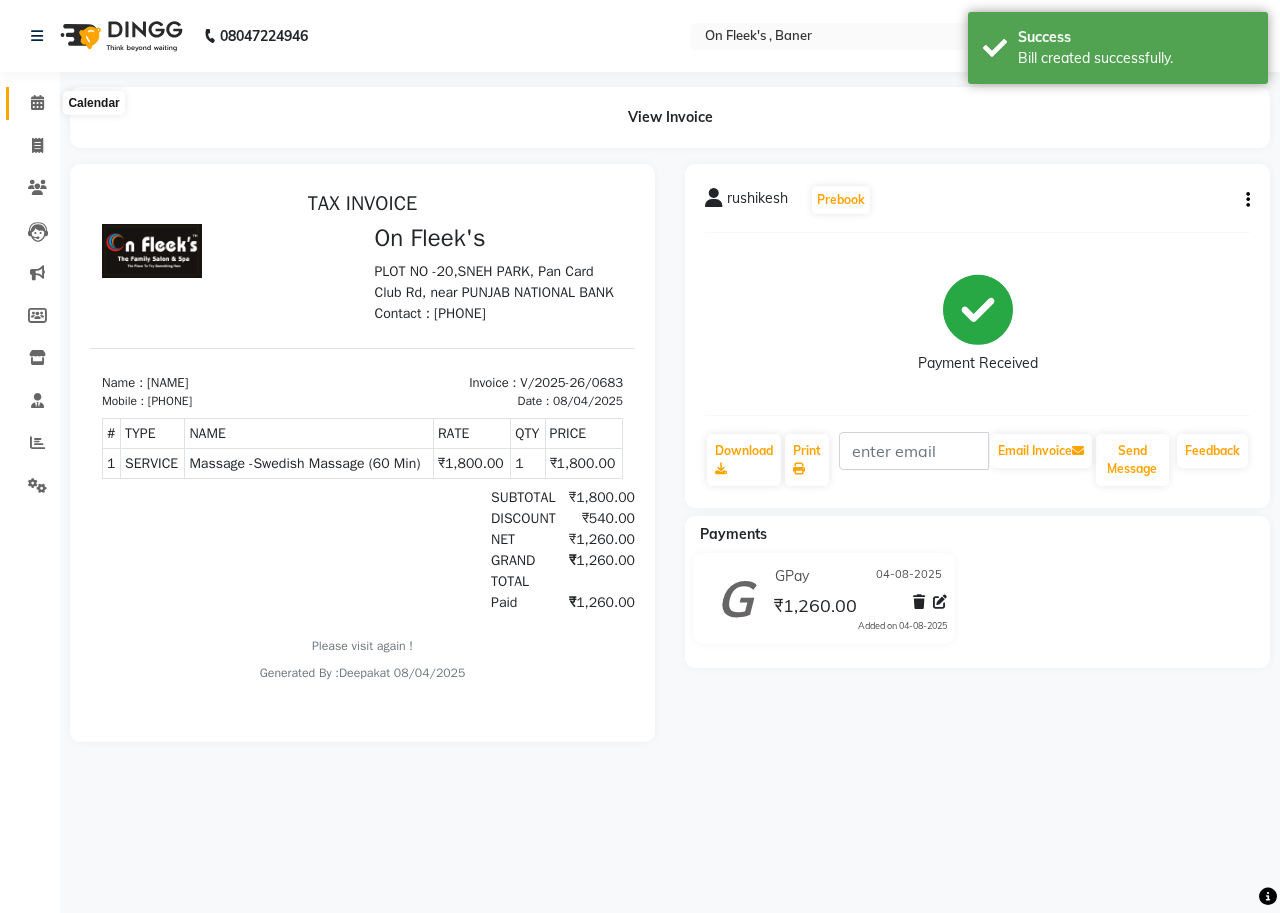 click 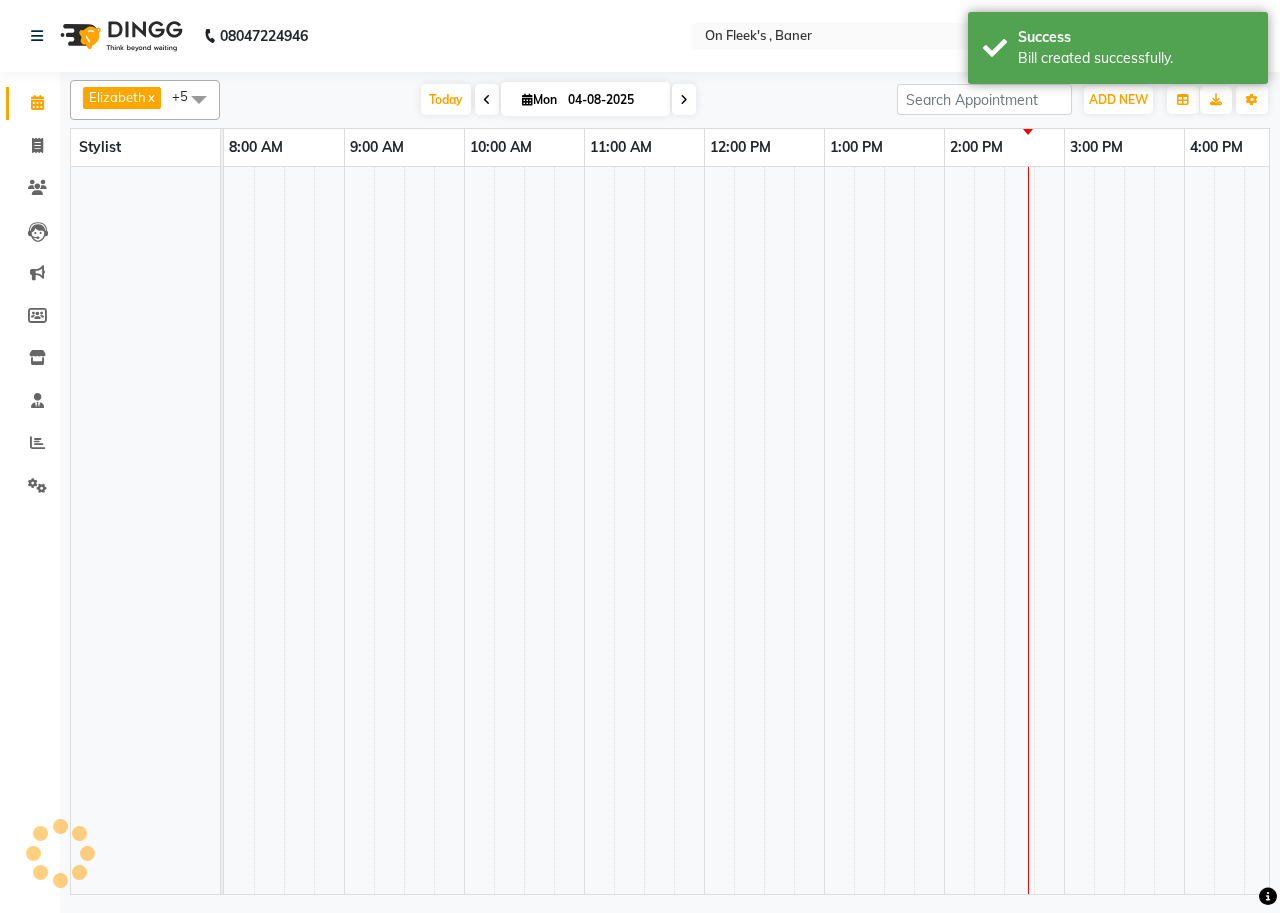 scroll, scrollTop: 0, scrollLeft: 0, axis: both 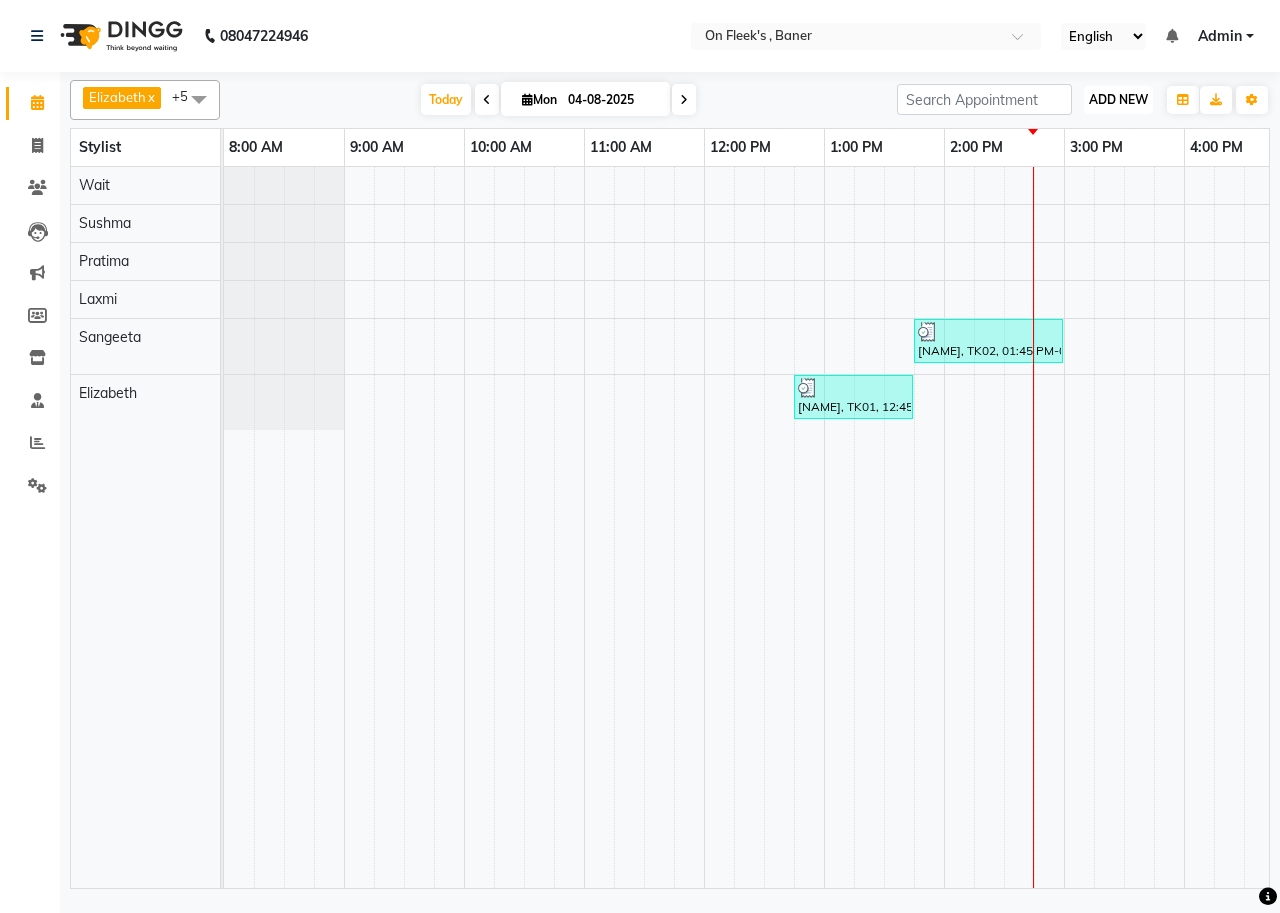 click on "ADD NEW" at bounding box center [1118, 99] 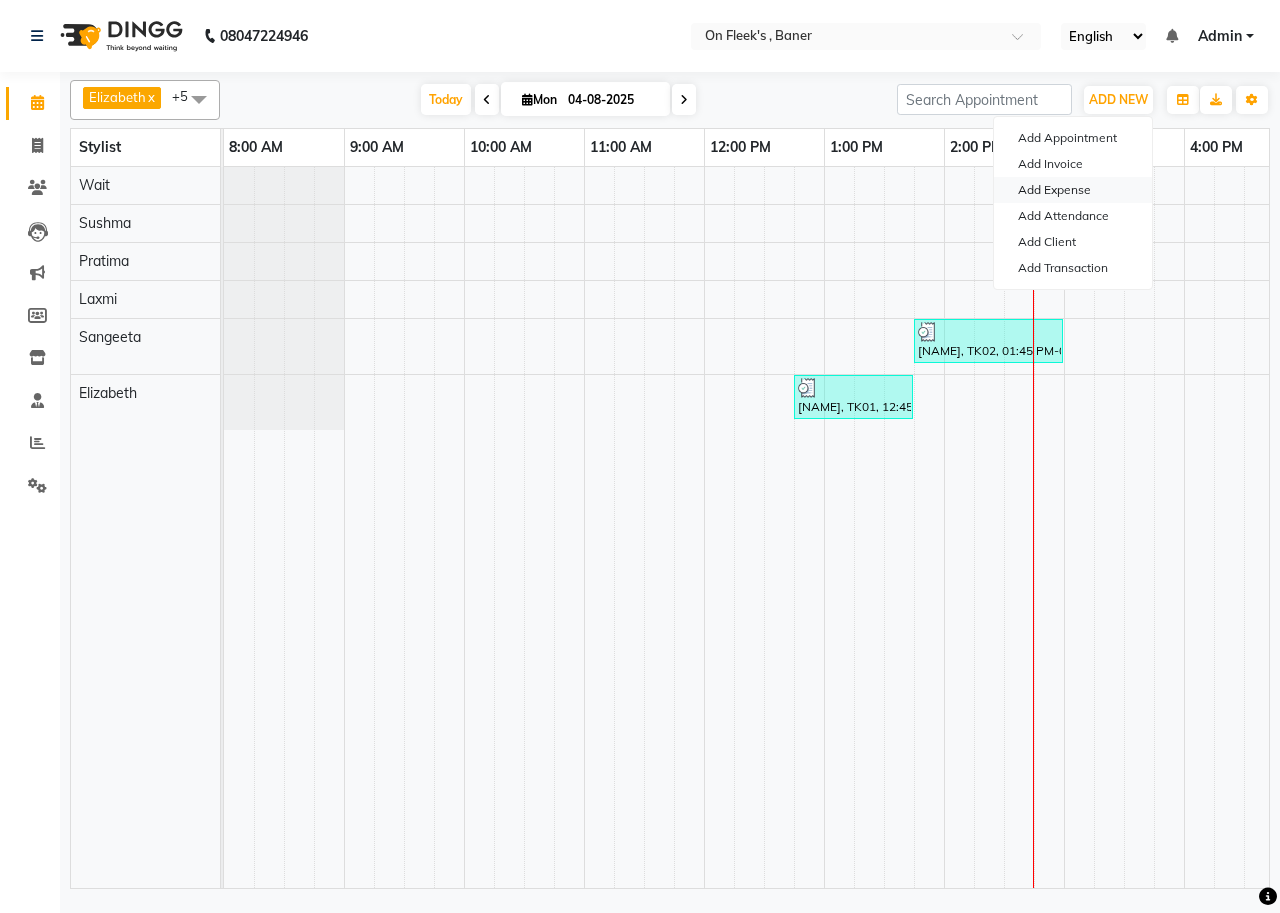 click on "Add Expense" at bounding box center [1073, 190] 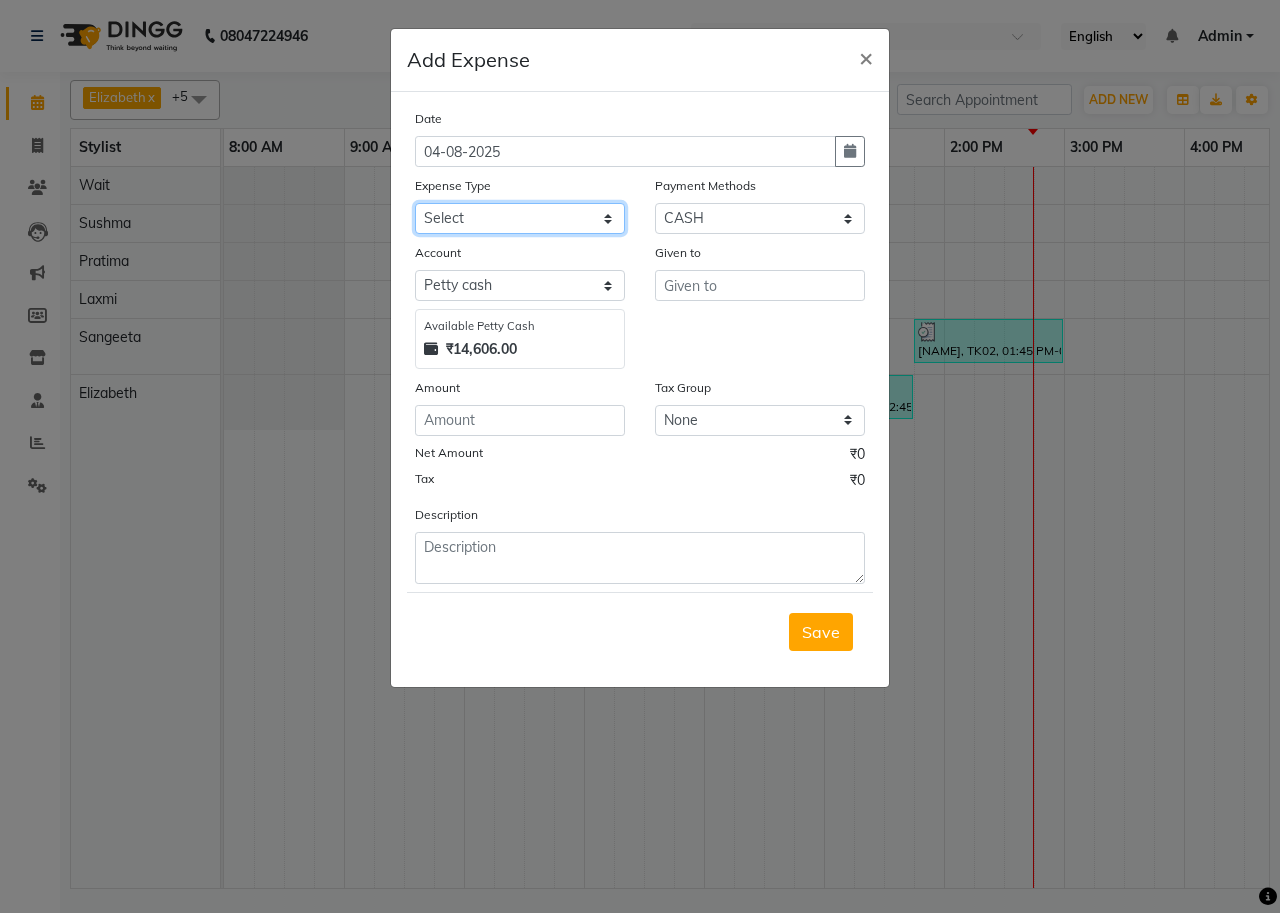 click on "Select Advance Salary Bank charges Car maintenance  Cash transfer to bank Cash transfer to hub Client Snacks Clinical charges Equipment Fuel Govt fee Incentive Insurance International purchase Loan Repayment Maintenance Marketing Miscellaneous MRA Other Pantry Product Rent Salary Staff Snacks Tax Tea & Refreshment Utilities" 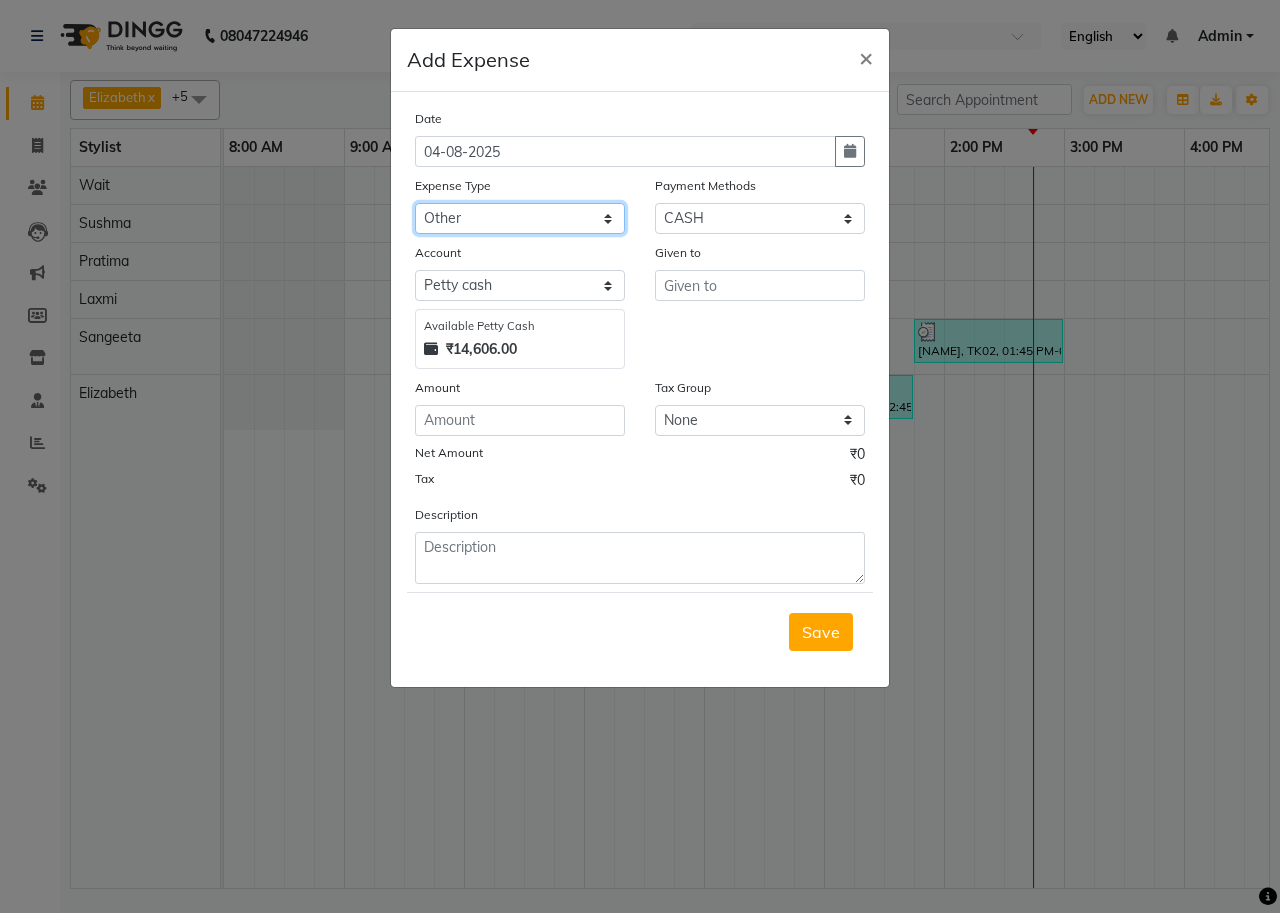click on "Select Advance Salary Bank charges Car maintenance  Cash transfer to bank Cash transfer to hub Client Snacks Clinical charges Equipment Fuel Govt fee Incentive Insurance International purchase Loan Repayment Maintenance Marketing Miscellaneous MRA Other Pantry Product Rent Salary Staff Snacks Tax Tea & Refreshment Utilities" 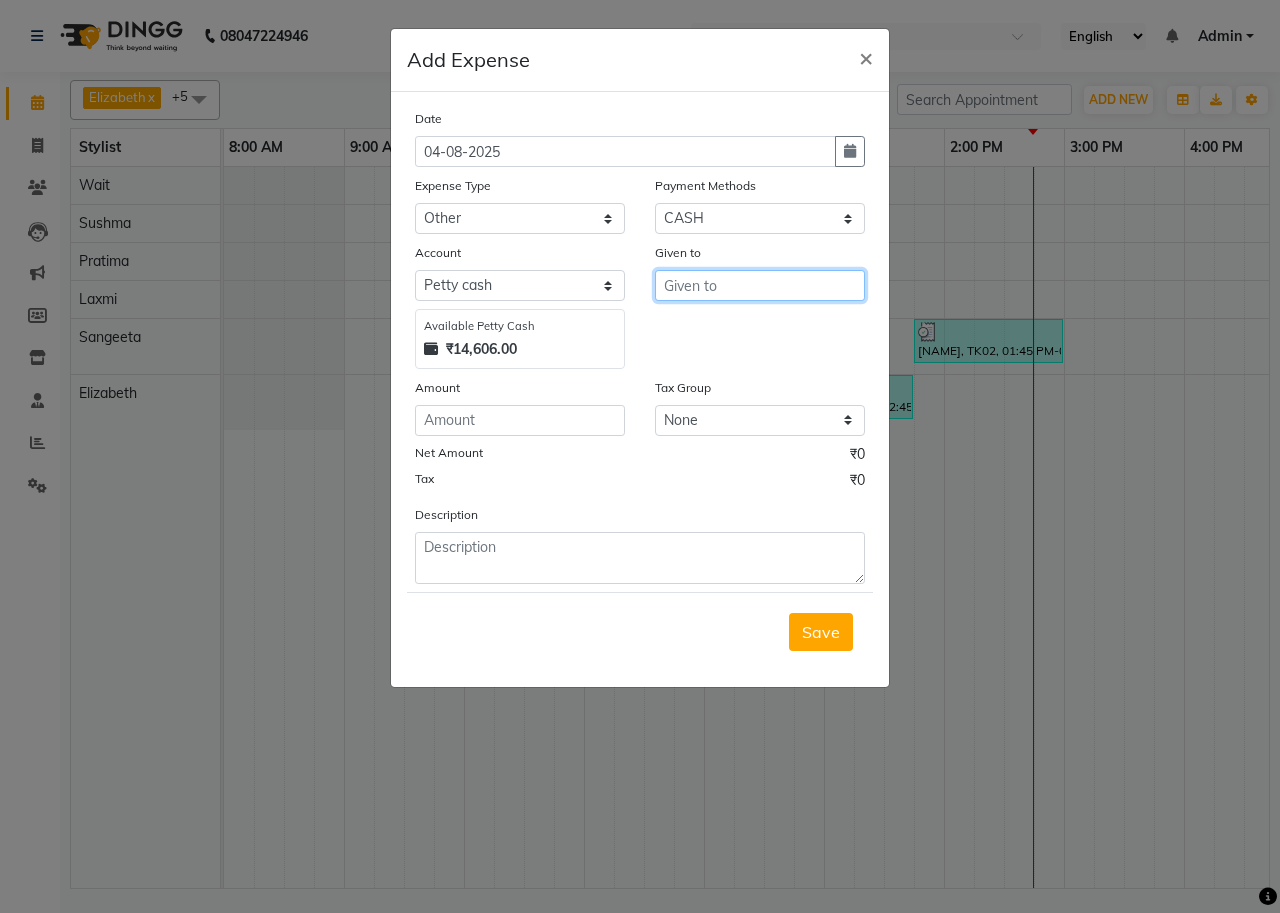 click at bounding box center (760, 285) 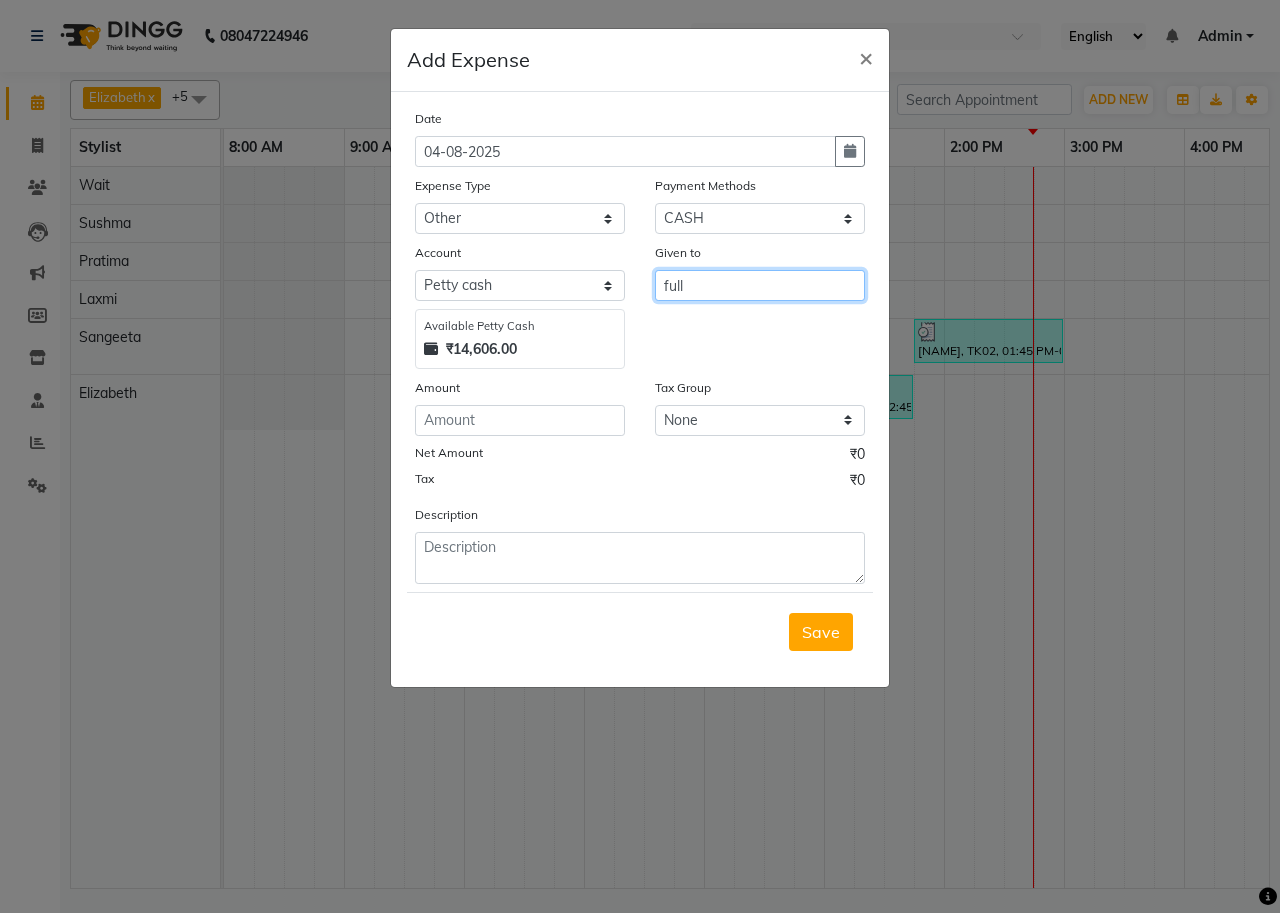 type on "full" 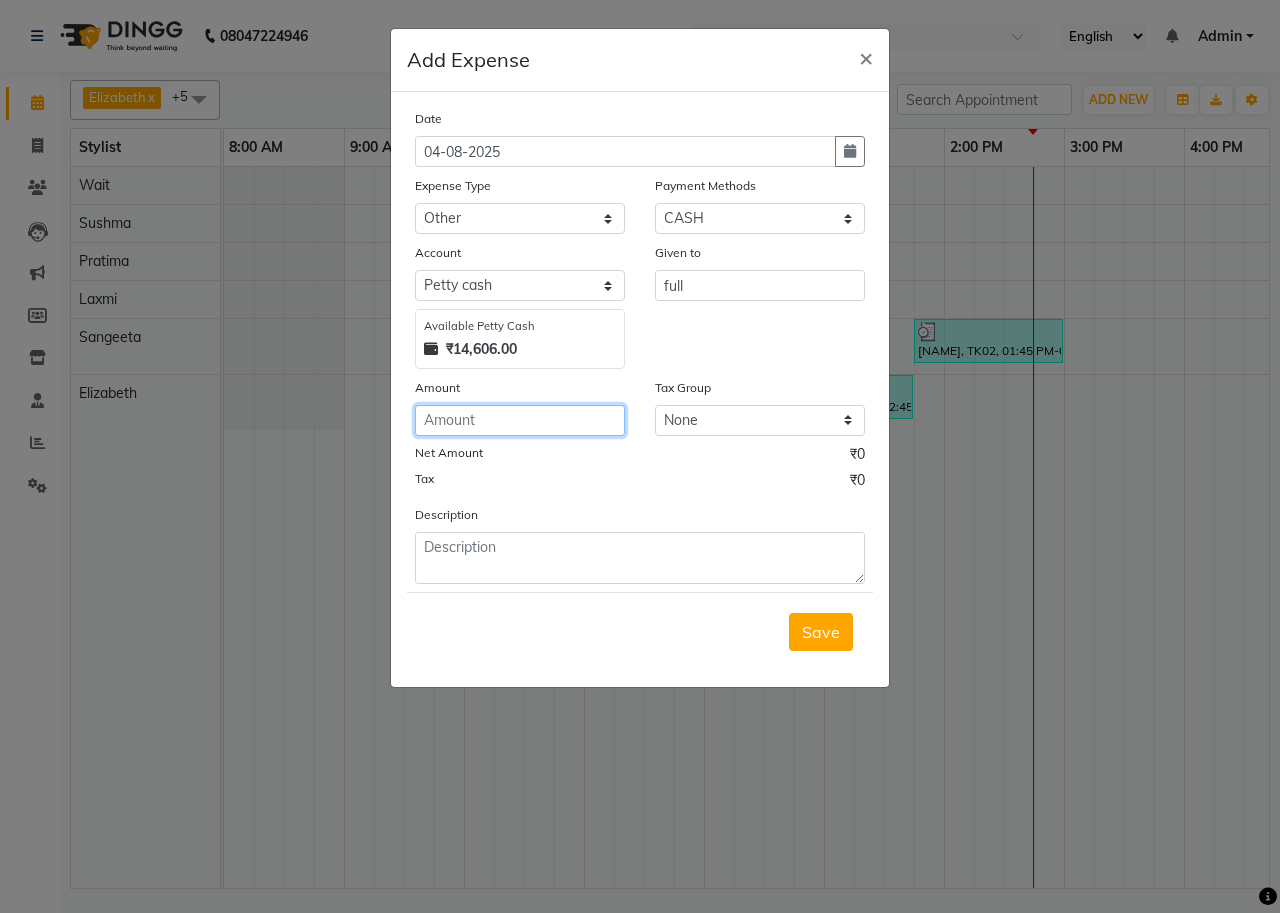 click 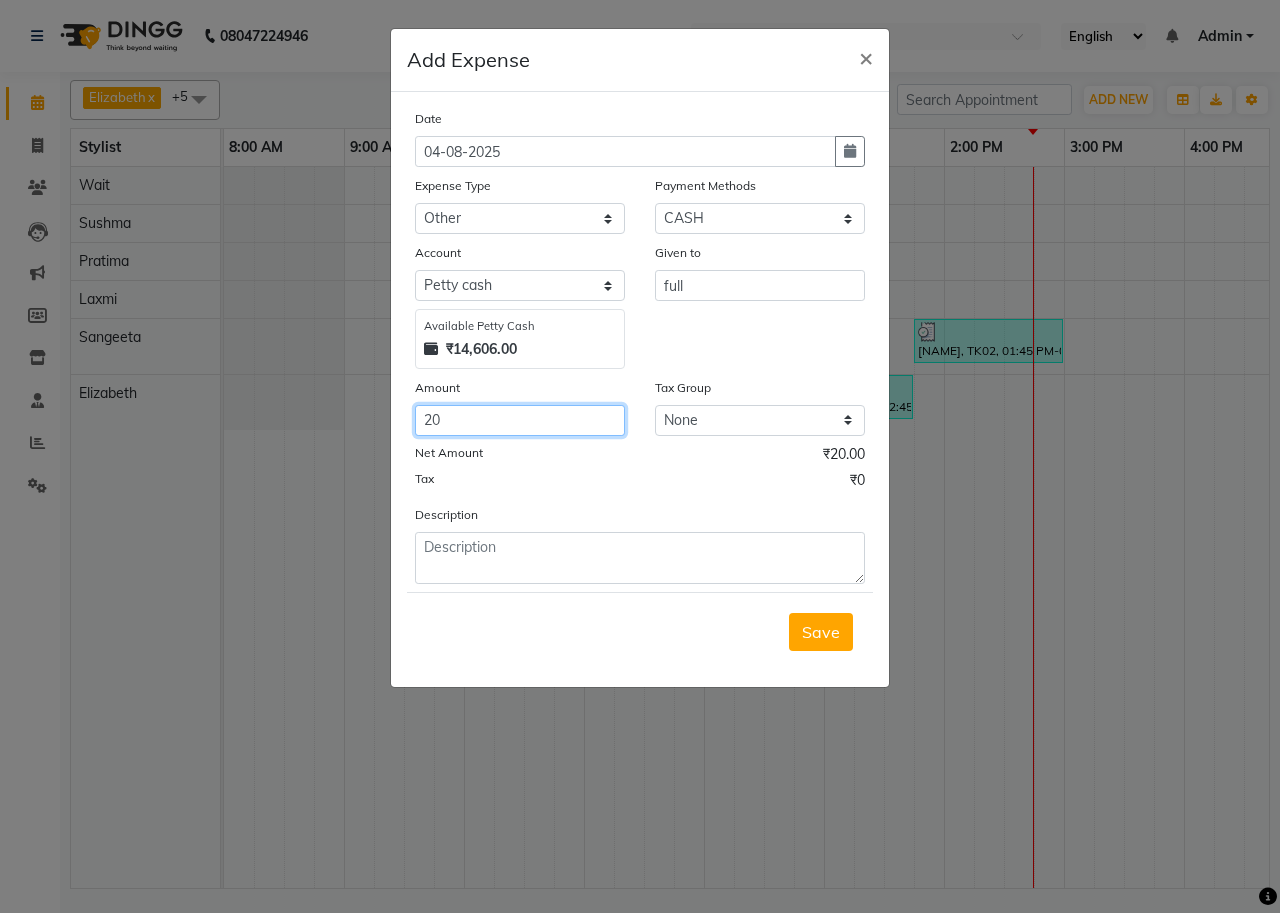 type on "20" 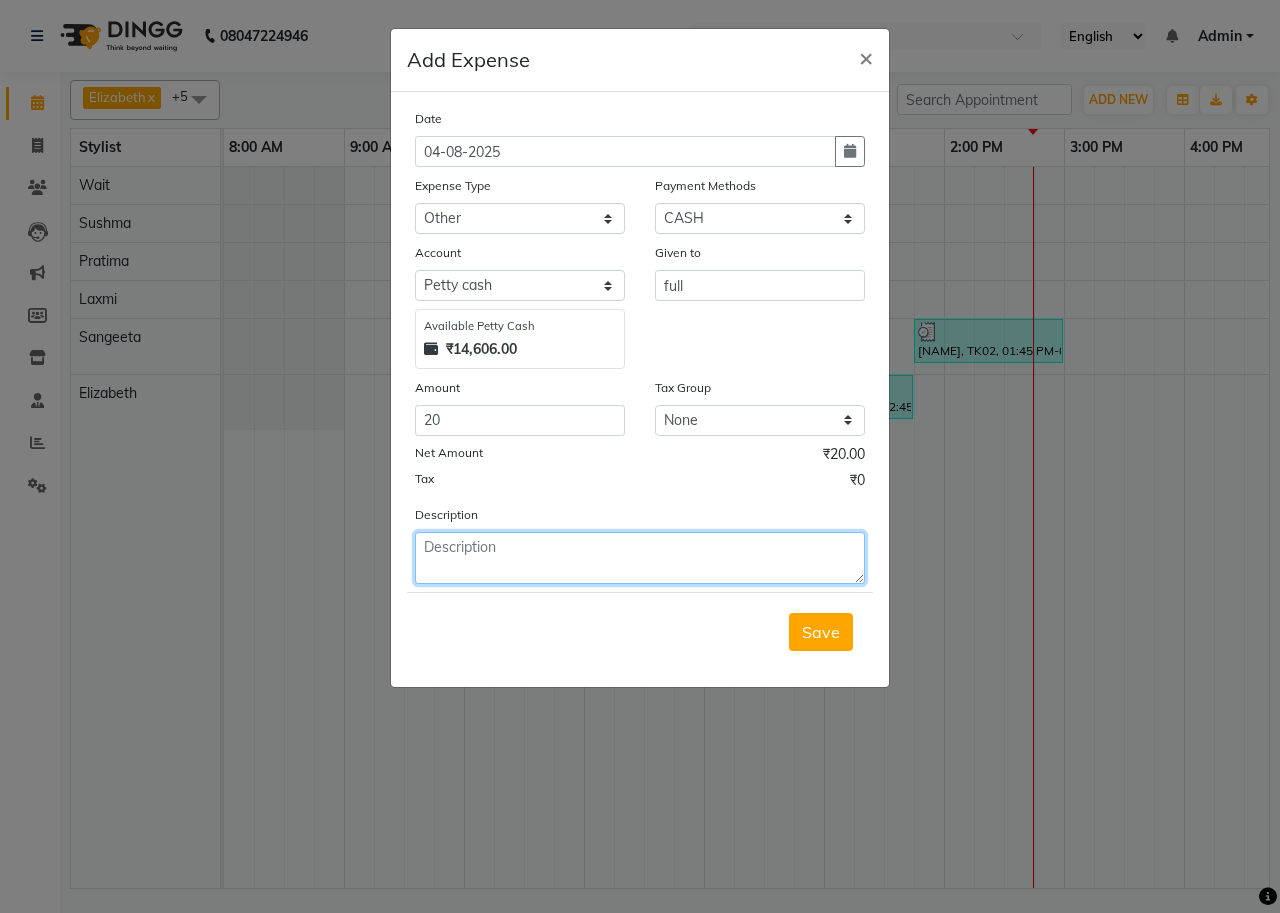 click 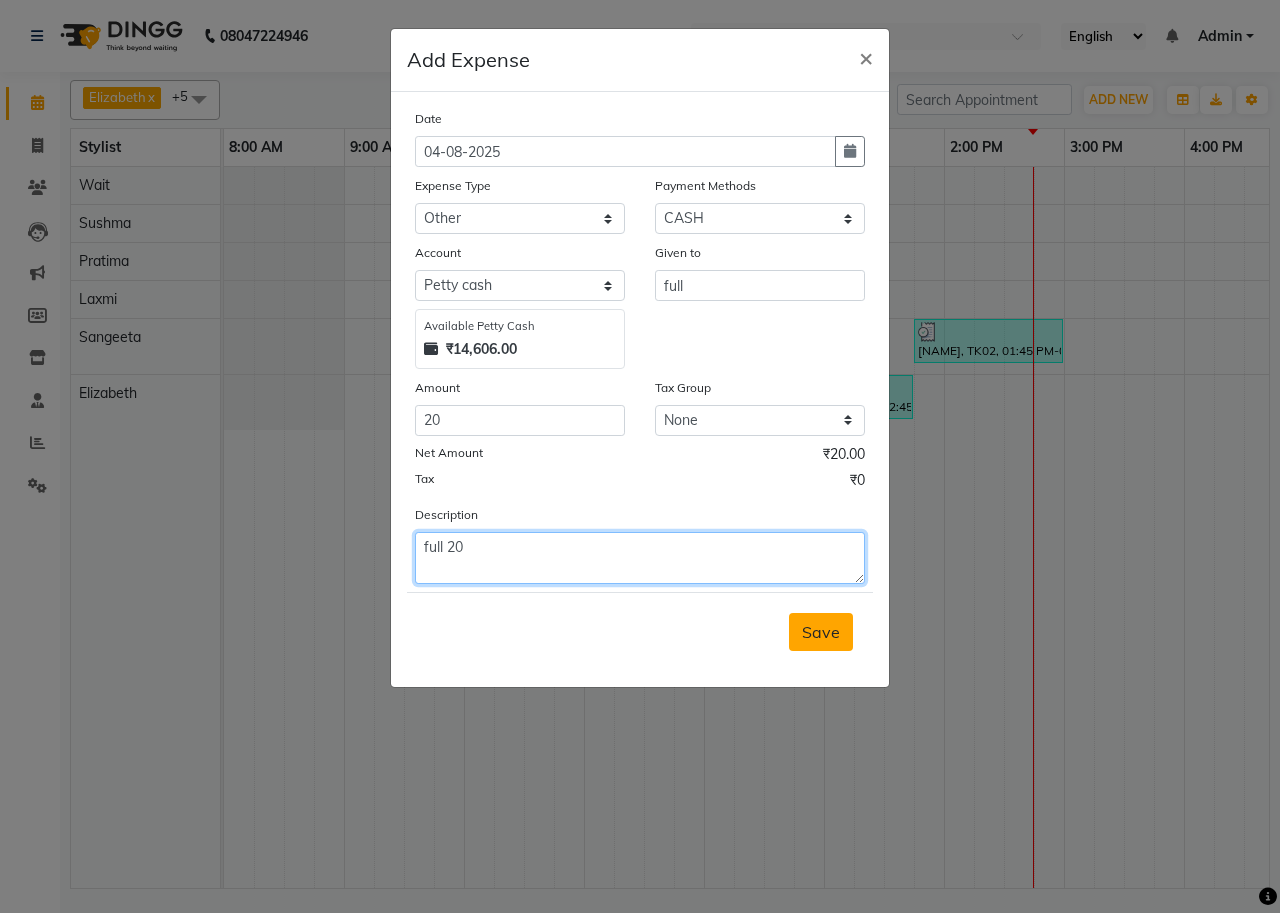 type on "full 20" 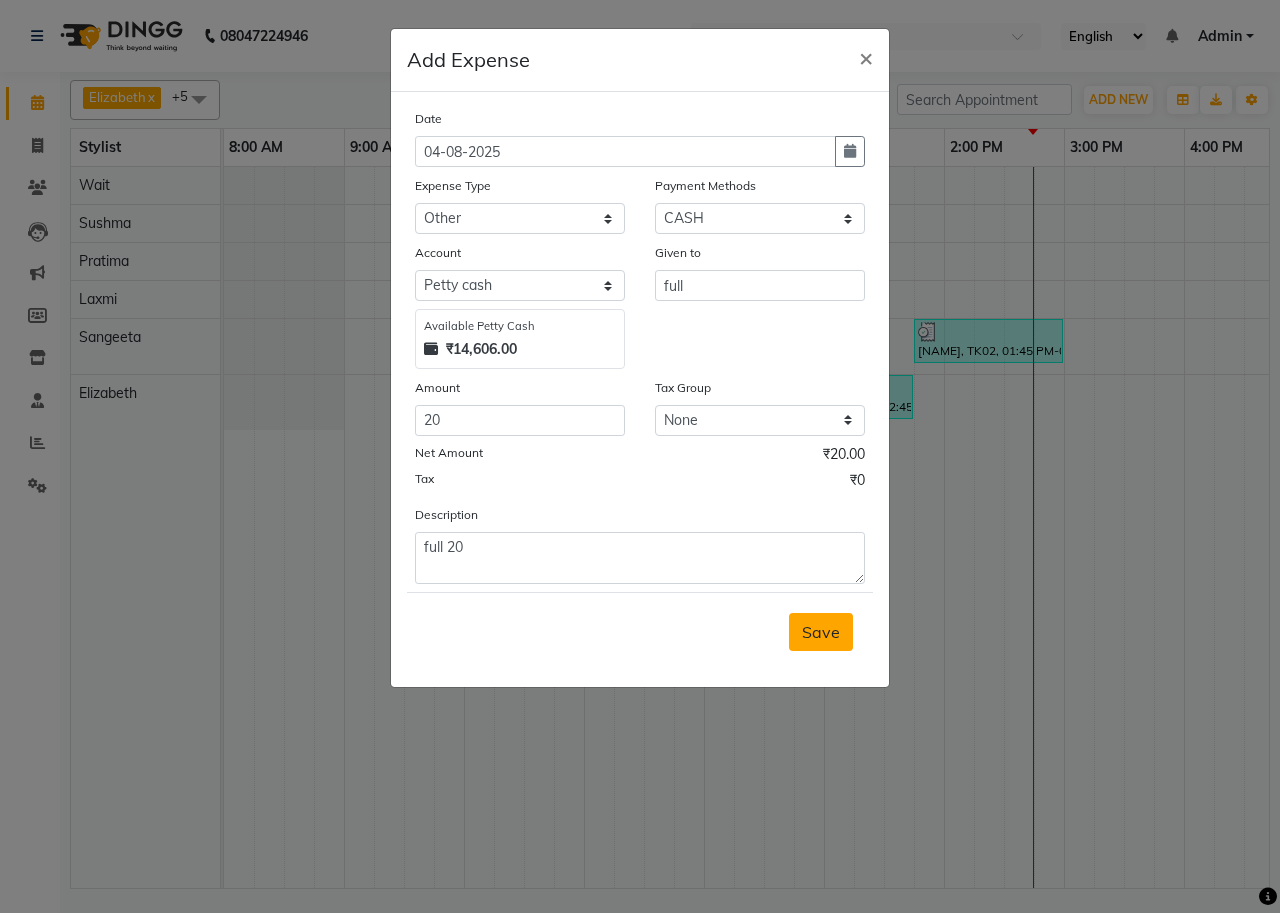 click on "Save" at bounding box center (821, 632) 